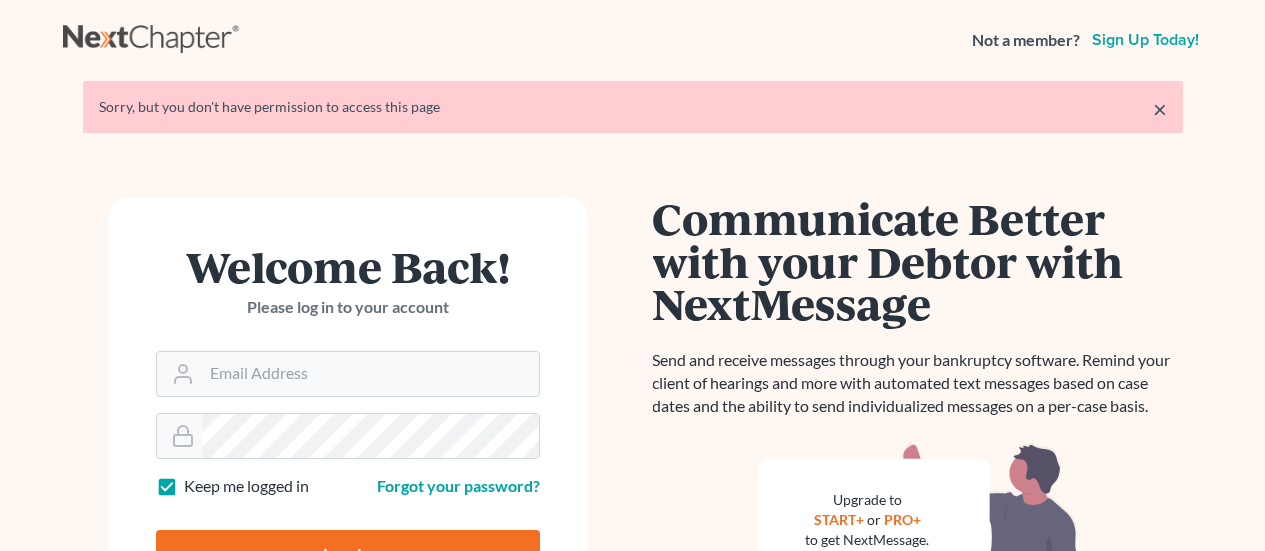 scroll, scrollTop: 0, scrollLeft: 0, axis: both 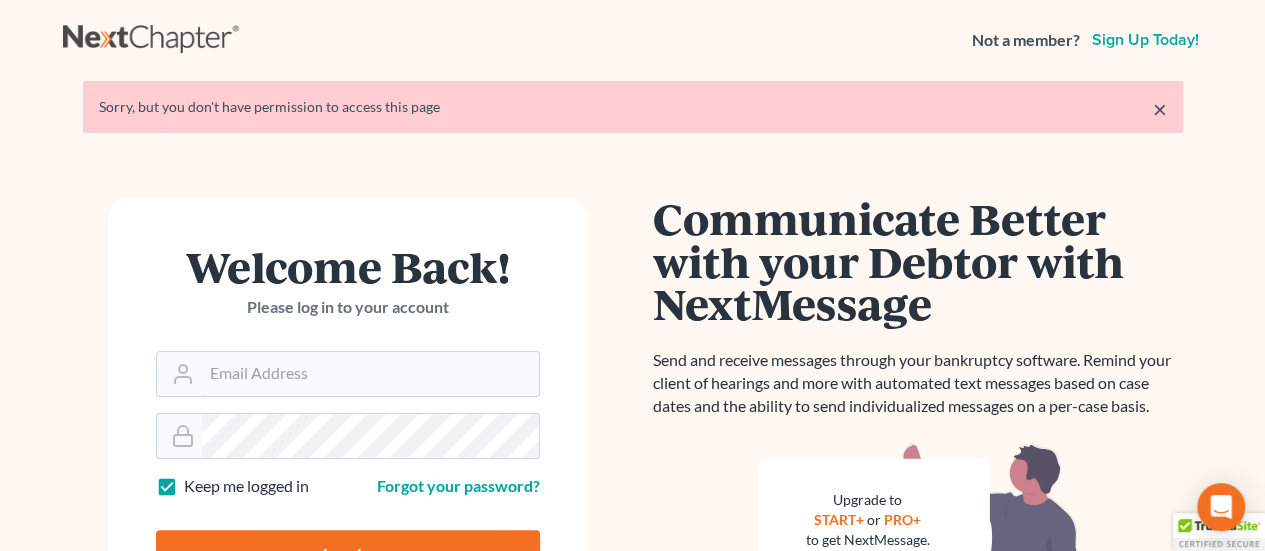 type on "[USERNAME]@example.com" 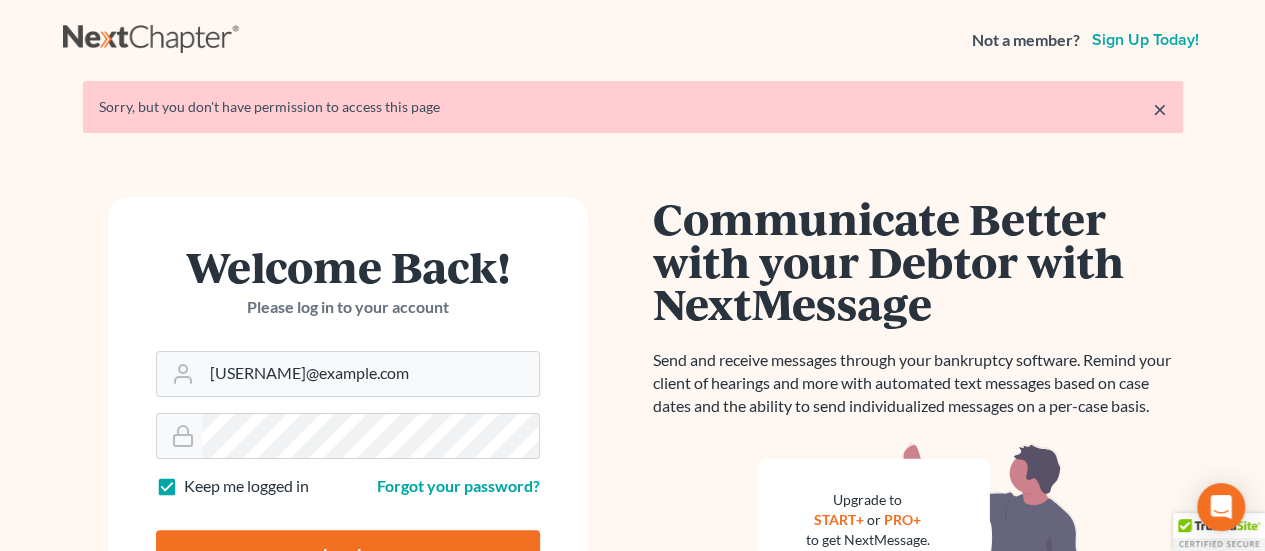 click on "Log In" at bounding box center (348, 555) 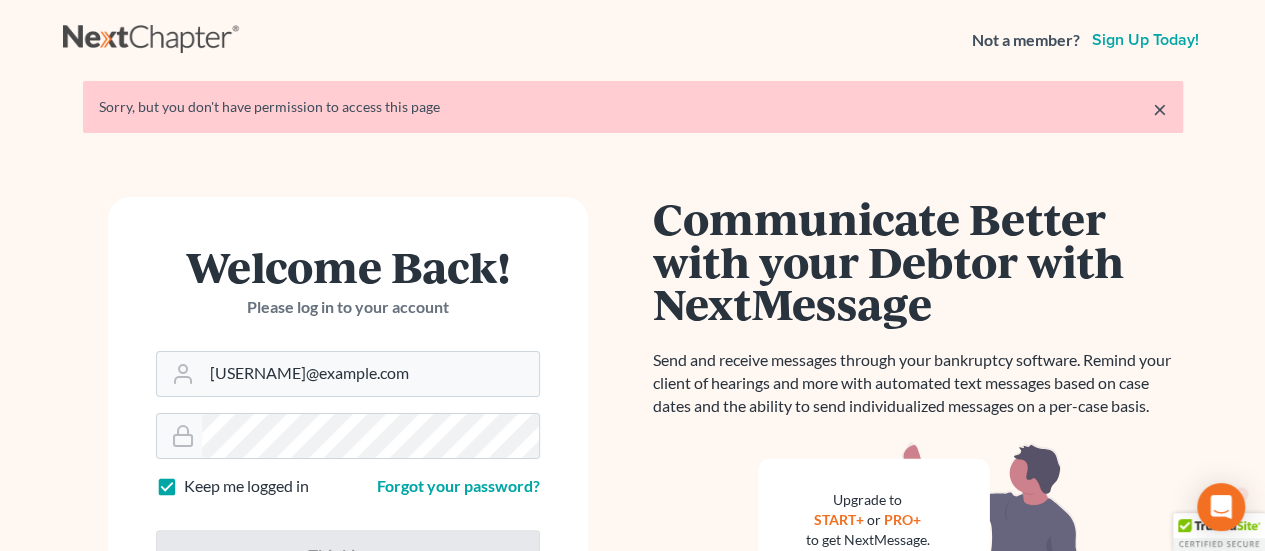 scroll, scrollTop: 0, scrollLeft: 0, axis: both 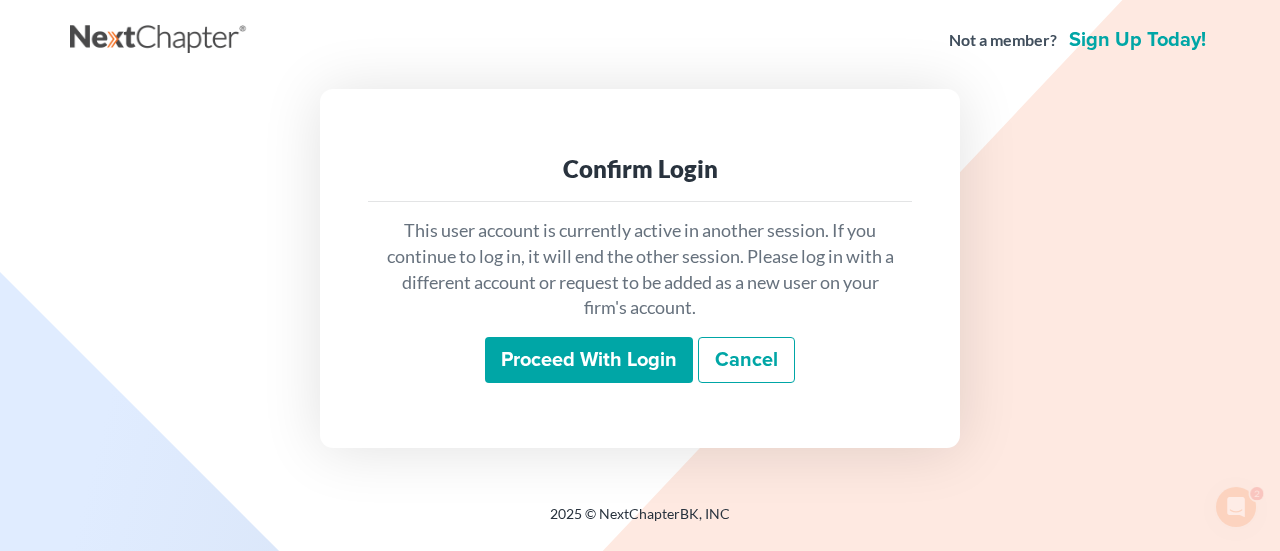 click on "Proceed with login" at bounding box center [589, 360] 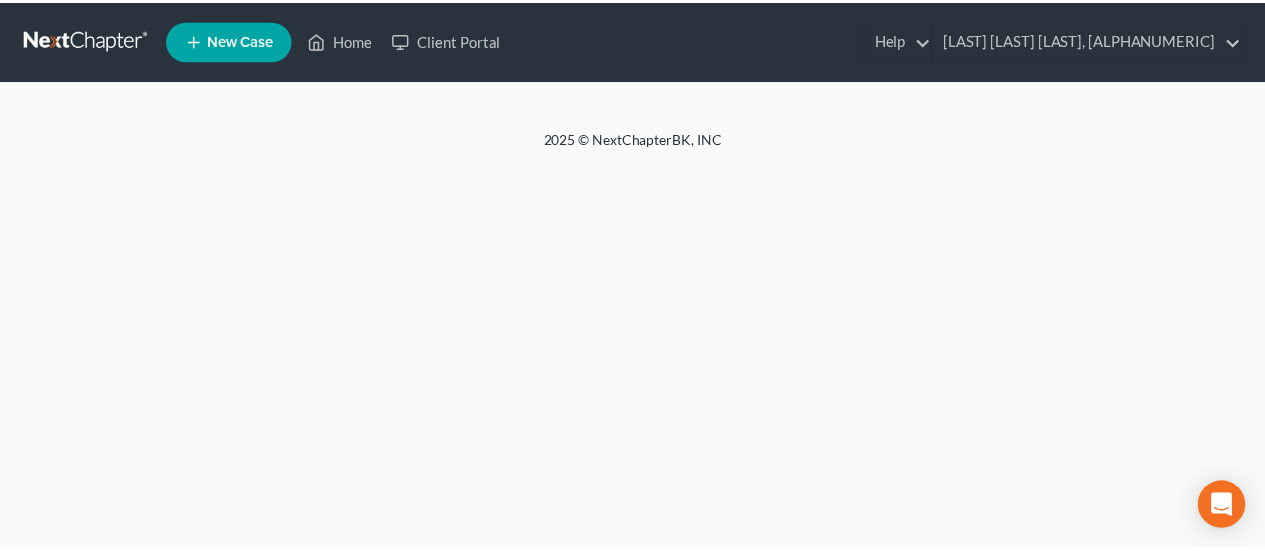 scroll, scrollTop: 0, scrollLeft: 0, axis: both 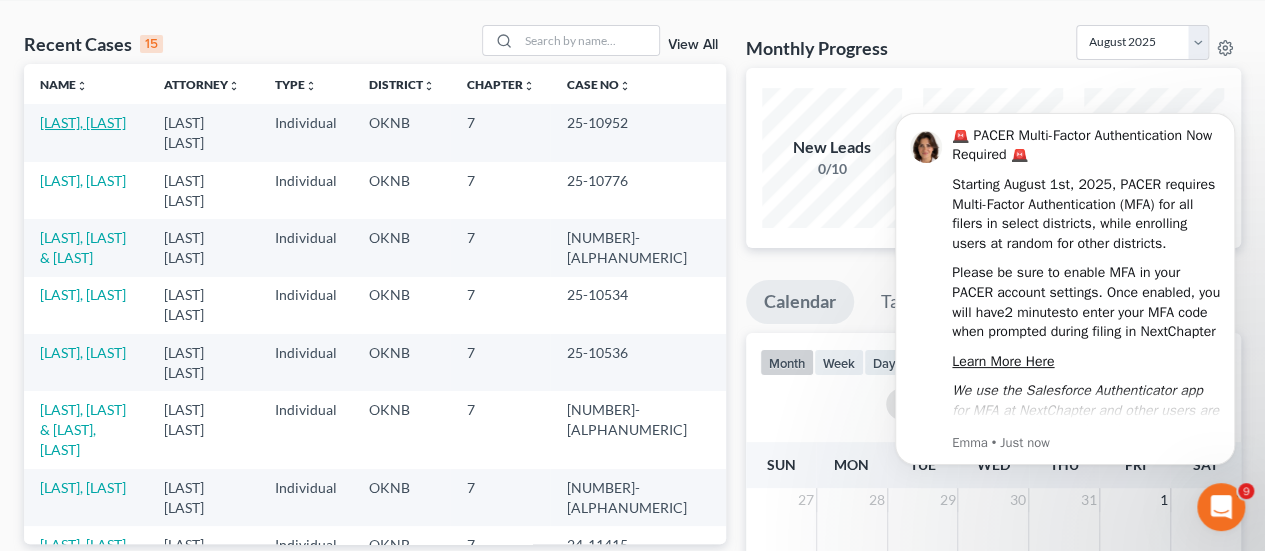 click on "[LAST], [LAST]" at bounding box center (83, 122) 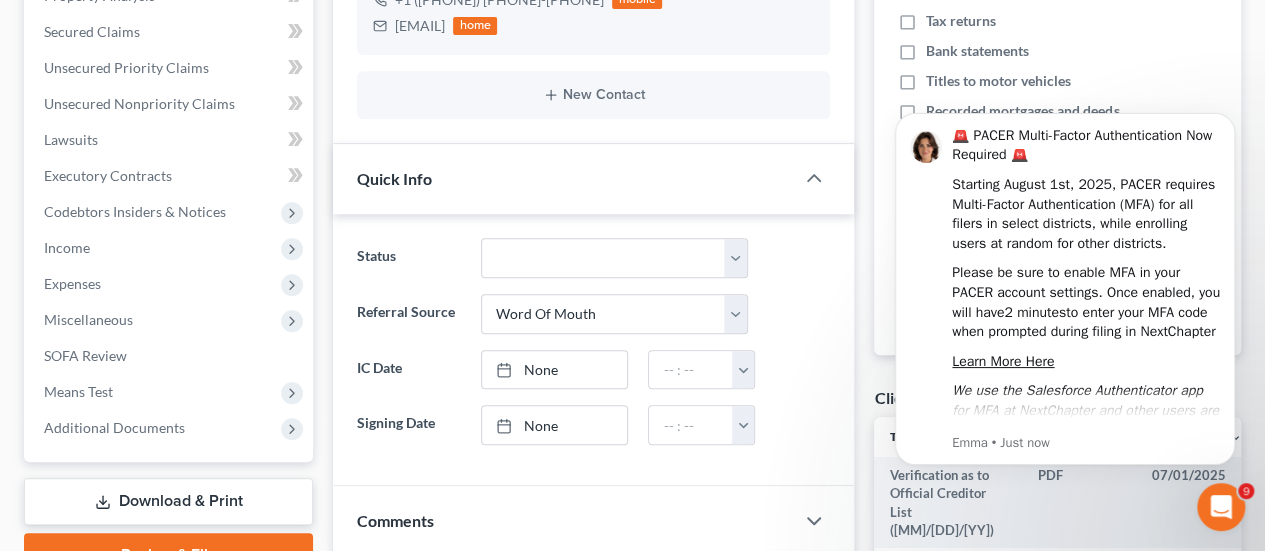 scroll, scrollTop: 424, scrollLeft: 0, axis: vertical 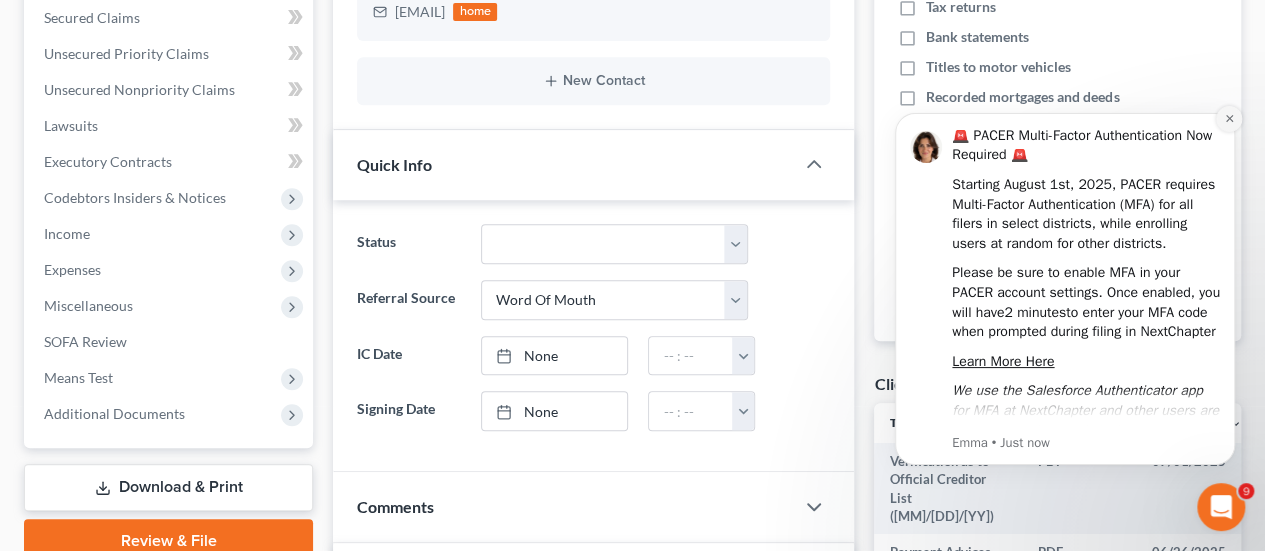 click 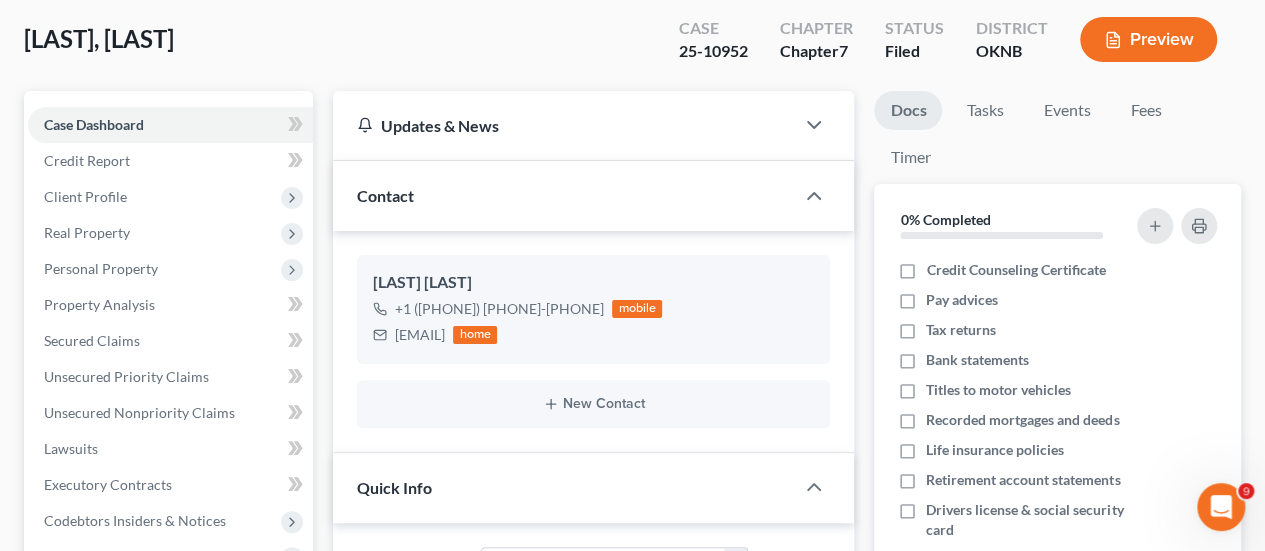 scroll, scrollTop: 111, scrollLeft: 0, axis: vertical 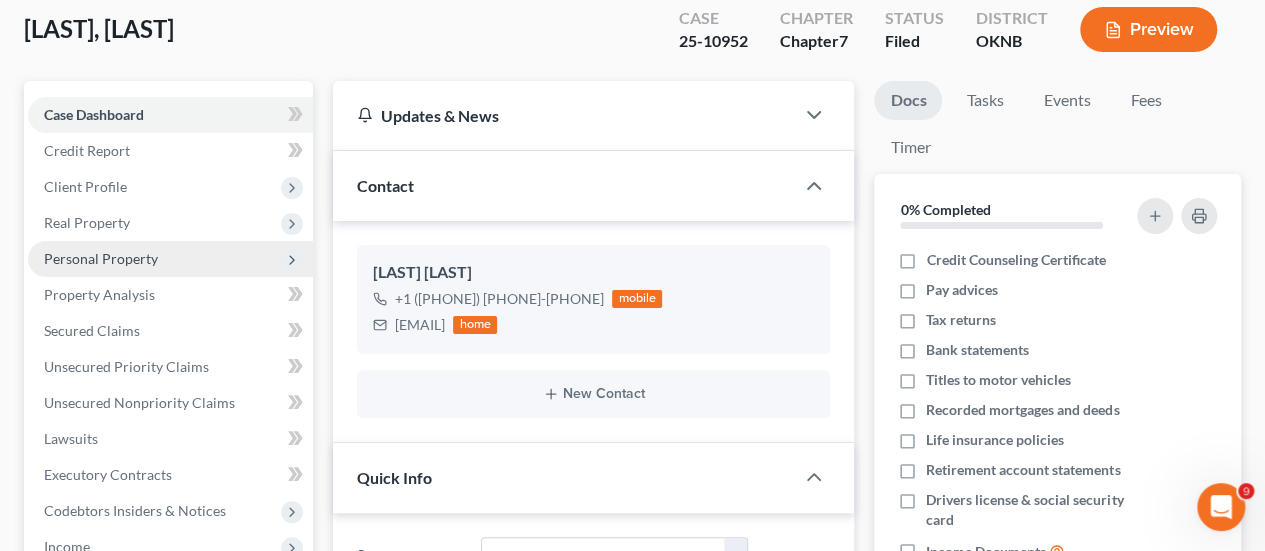 click on "Personal Property" at bounding box center [101, 258] 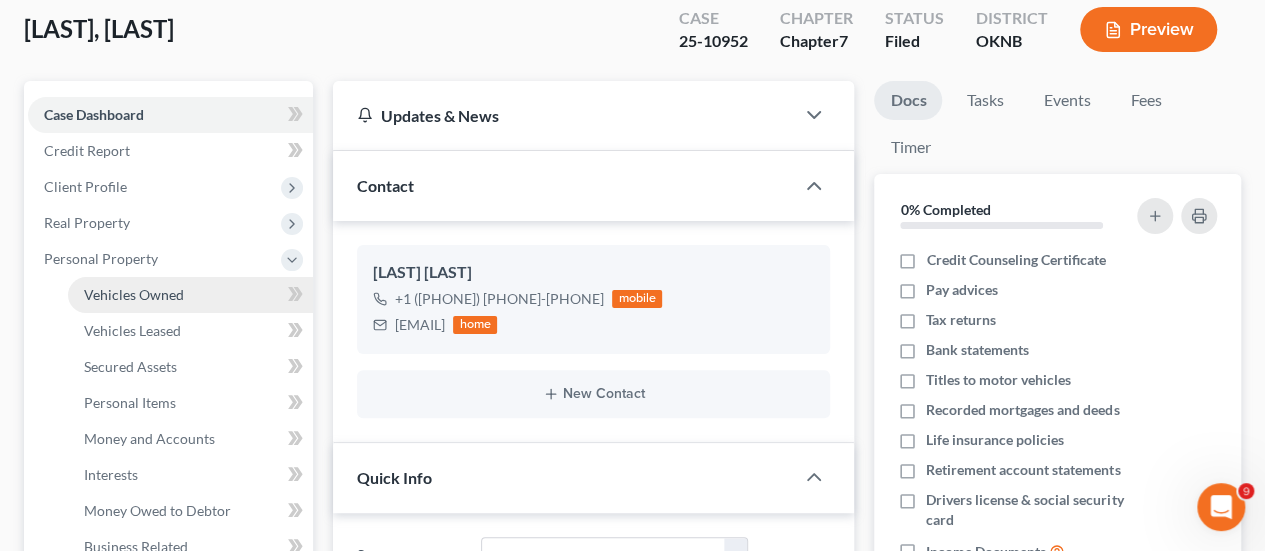 click on "Vehicles Owned" at bounding box center [134, 294] 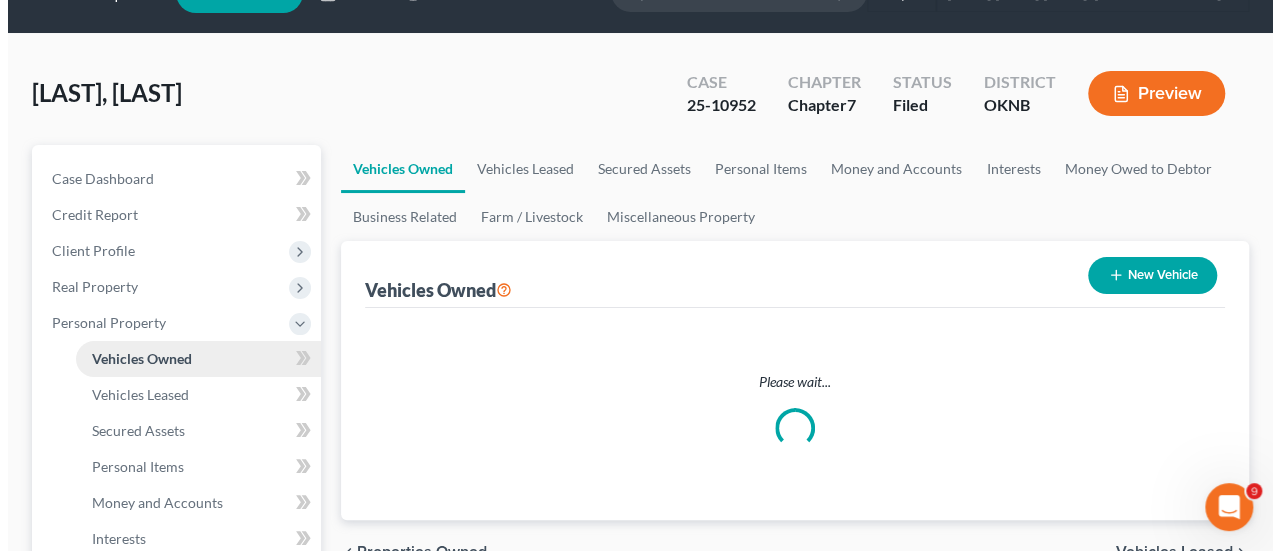 scroll, scrollTop: 0, scrollLeft: 0, axis: both 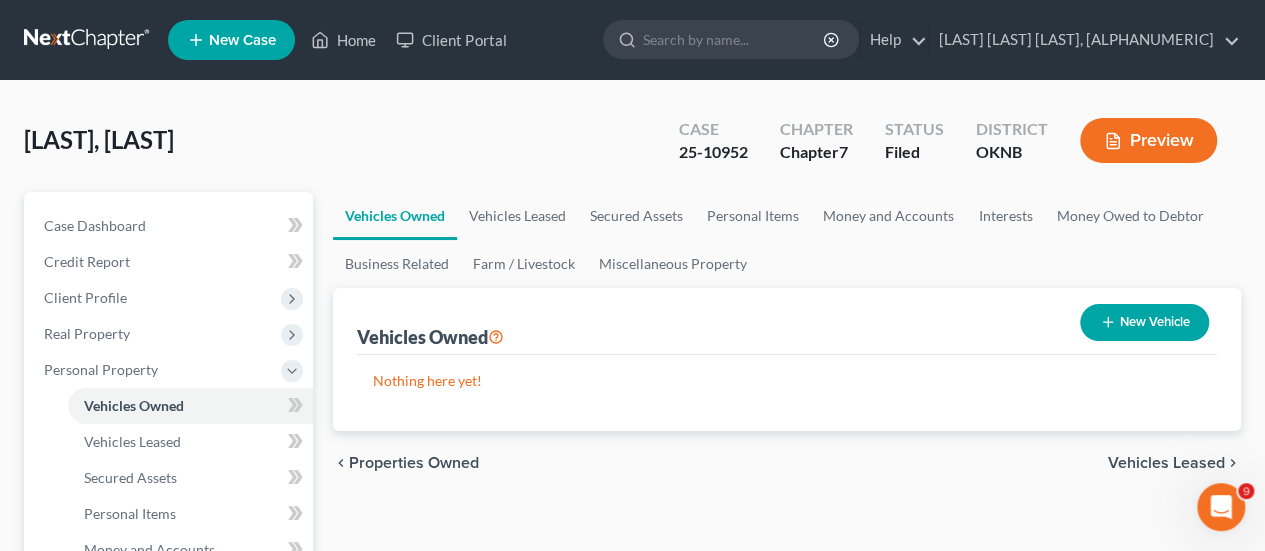click on "New Vehicle" at bounding box center (1144, 322) 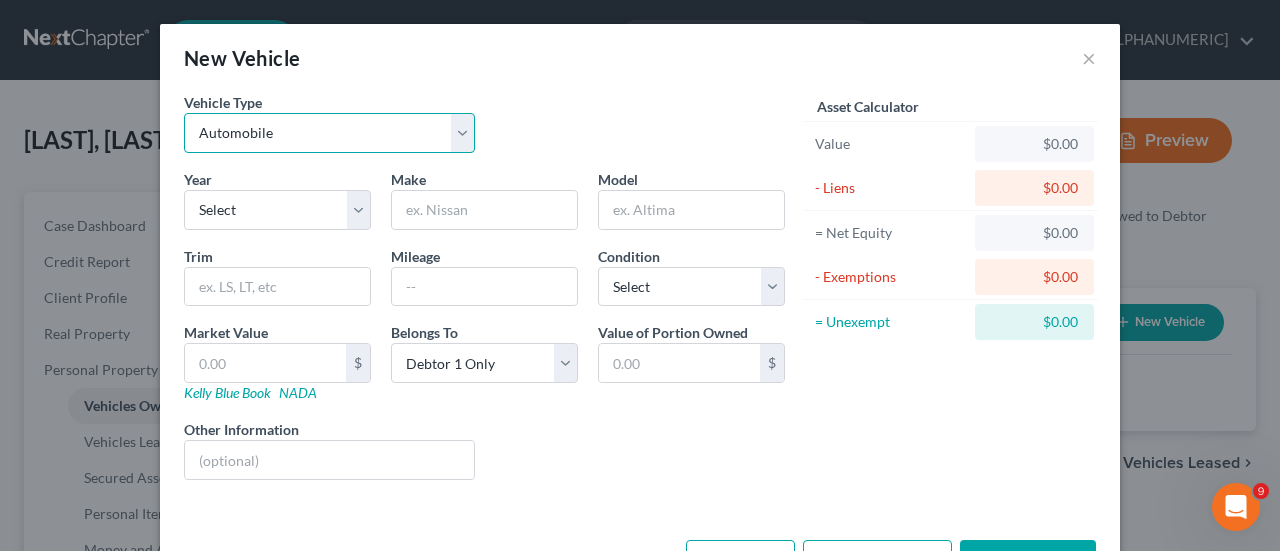 click on "Select Automobile Truck Trailer Watercraft Aircraft Motor Home Atv Other Vehicle" at bounding box center (329, 133) 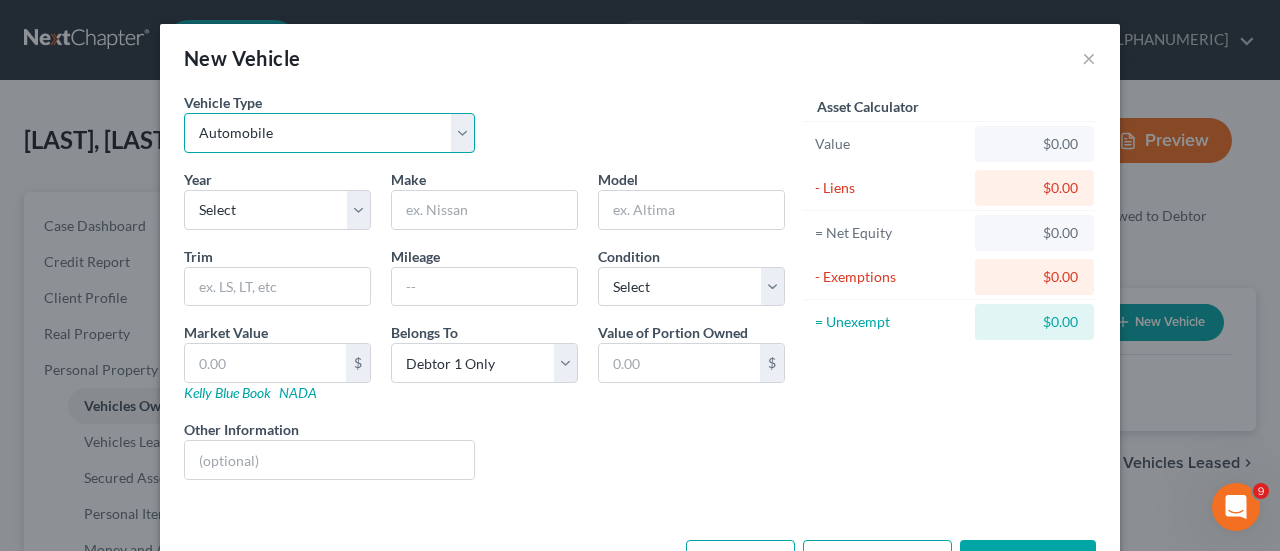click on "Select Automobile Truck Trailer Watercraft Aircraft Motor Home Atv Other Vehicle" at bounding box center (329, 133) 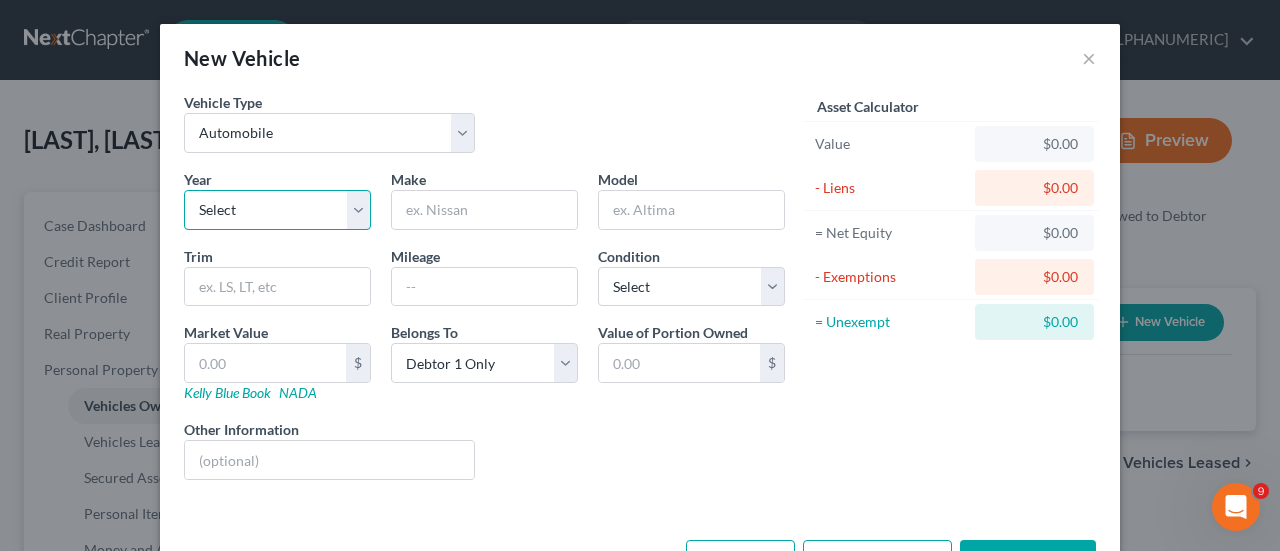 click on "Select 2026 2025 2024 2023 2022 2021 2020 2019 2018 2017 2016 2015 2014 2013 2012 2011 2010 2009 2008 2007 2006 2005 2004 2003 2002 2001 2000 1999 1998 1997 1996 1995 1994 1993 1992 1991 1990 1989 1988 1987 1986 1985 1984 1983 1982 1981 1980 1979 1978 1977 1976 1975 1974 1973 1972 1971 1970 1969 1968 1967 1966 1965 1964 1963 1962 1961 1960 1959 1958 1957 1956 1955 1954 1953 1952 1951 1950 1949 1948 1947 1946 1945 1944 1943 1942 1941 1940 1939 1938 1937 1936 1935 1934 1933 1932 1931 1930 1929 1928 1927 1926 1925 1924 1923 1922 1921 1920 1919 1918 1917 1916 1915 1914 1913 1912 1911 1910 1909 1908 1907 1906 1905 1904 1903 1902 1901" at bounding box center (277, 210) 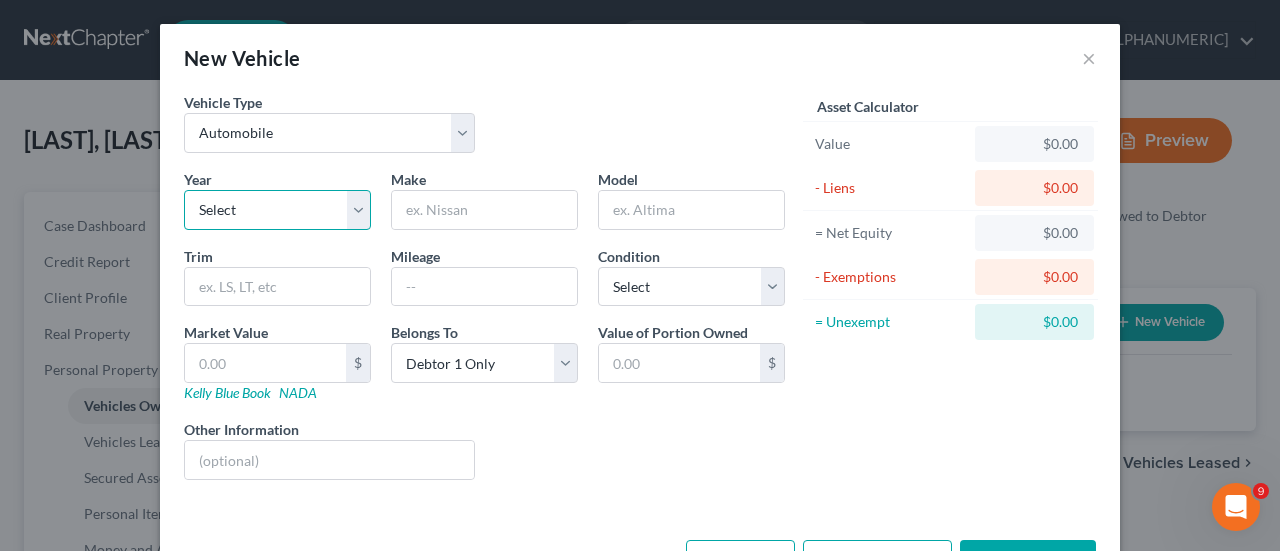 select on "5" 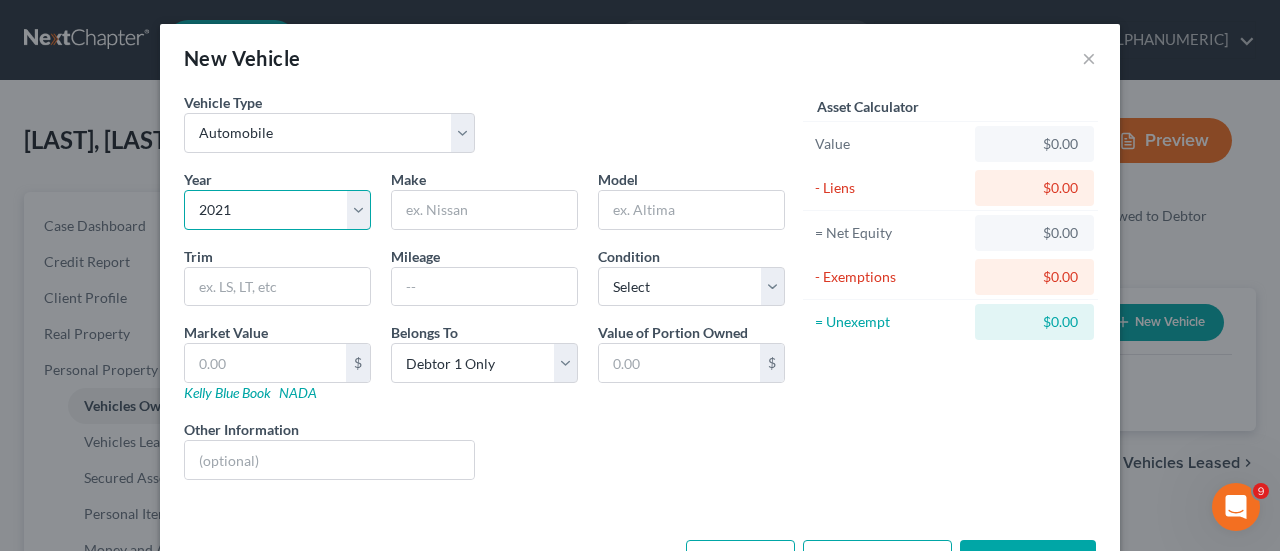 click on "Select 2026 2025 2024 2023 2022 2021 2020 2019 2018 2017 2016 2015 2014 2013 2012 2011 2010 2009 2008 2007 2006 2005 2004 2003 2002 2001 2000 1999 1998 1997 1996 1995 1994 1993 1992 1991 1990 1989 1988 1987 1986 1985 1984 1983 1982 1981 1980 1979 1978 1977 1976 1975 1974 1973 1972 1971 1970 1969 1968 1967 1966 1965 1964 1963 1962 1961 1960 1959 1958 1957 1956 1955 1954 1953 1952 1951 1950 1949 1948 1947 1946 1945 1944 1943 1942 1941 1940 1939 1938 1937 1936 1935 1934 1933 1932 1931 1930 1929 1928 1927 1926 1925 1924 1923 1922 1921 1920 1919 1918 1917 1916 1915 1914 1913 1912 1911 1910 1909 1908 1907 1906 1905 1904 1903 1902 1901" at bounding box center [277, 210] 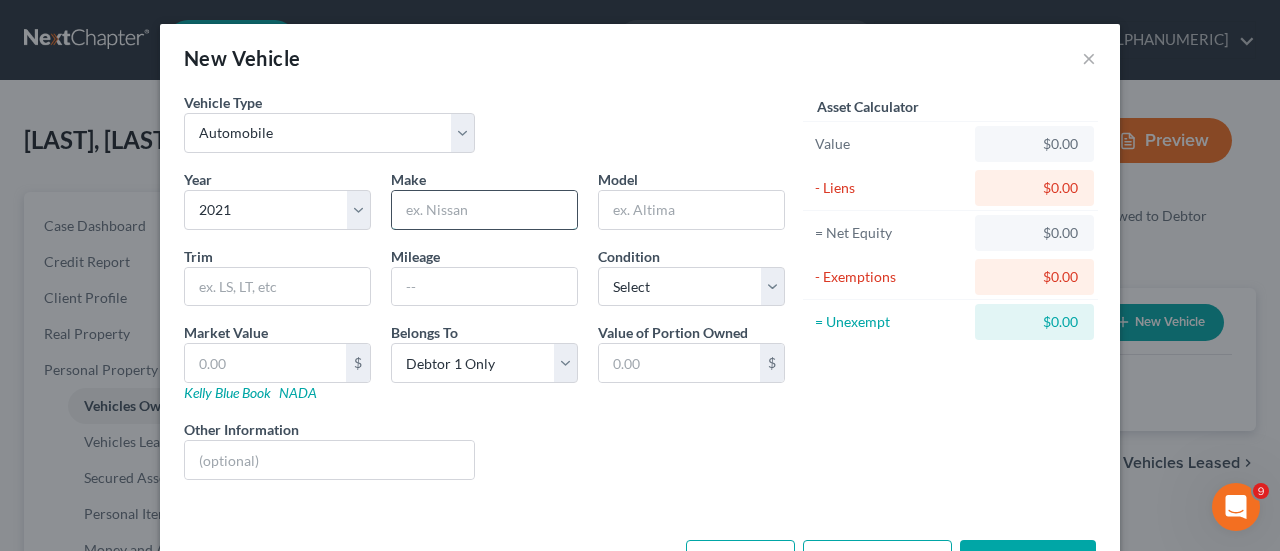 click at bounding box center [484, 210] 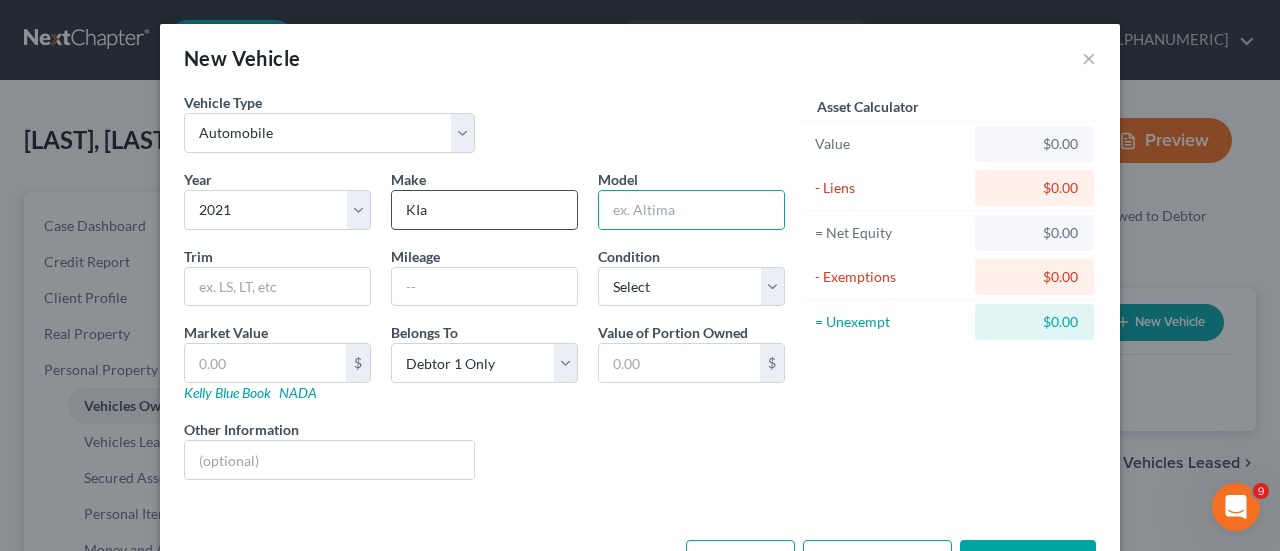 click on "KIa" at bounding box center [484, 210] 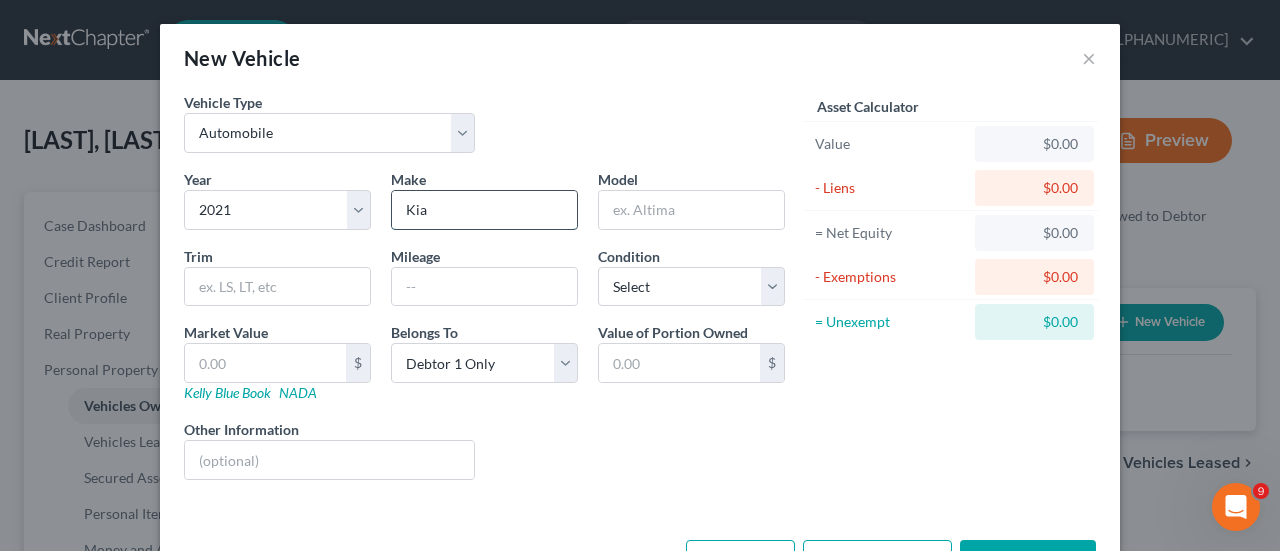 type on "Kia" 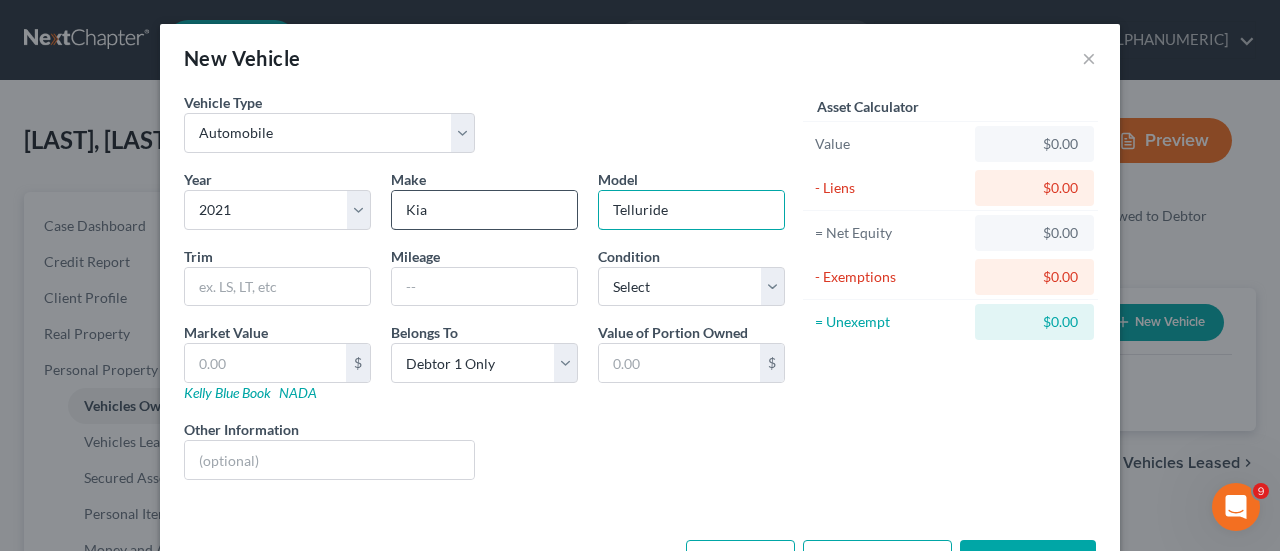 type on "Telluride" 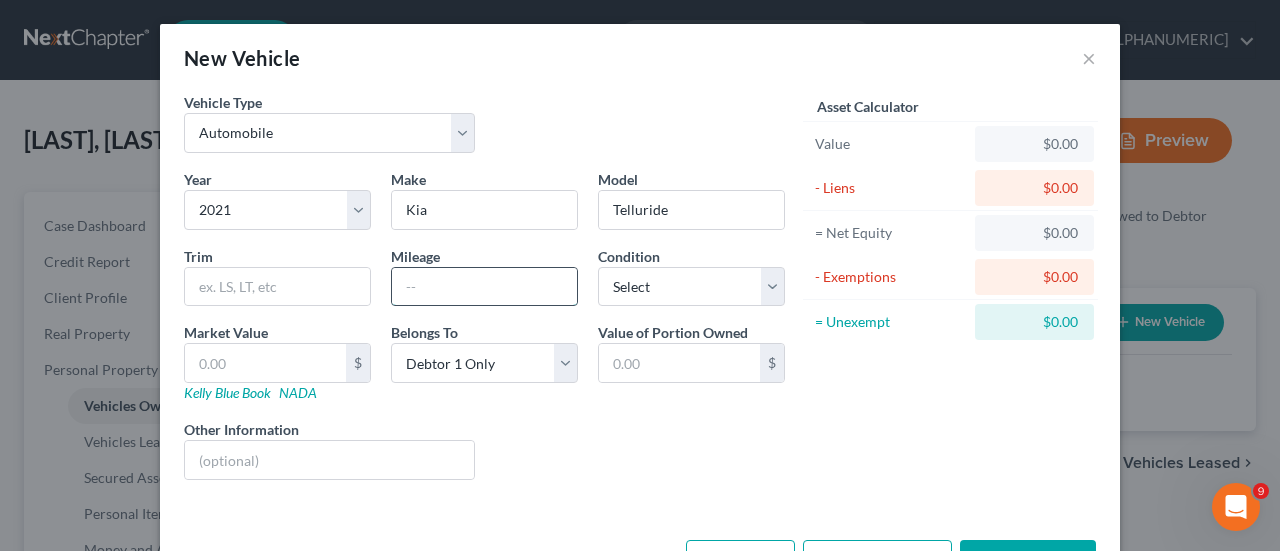 click at bounding box center (484, 287) 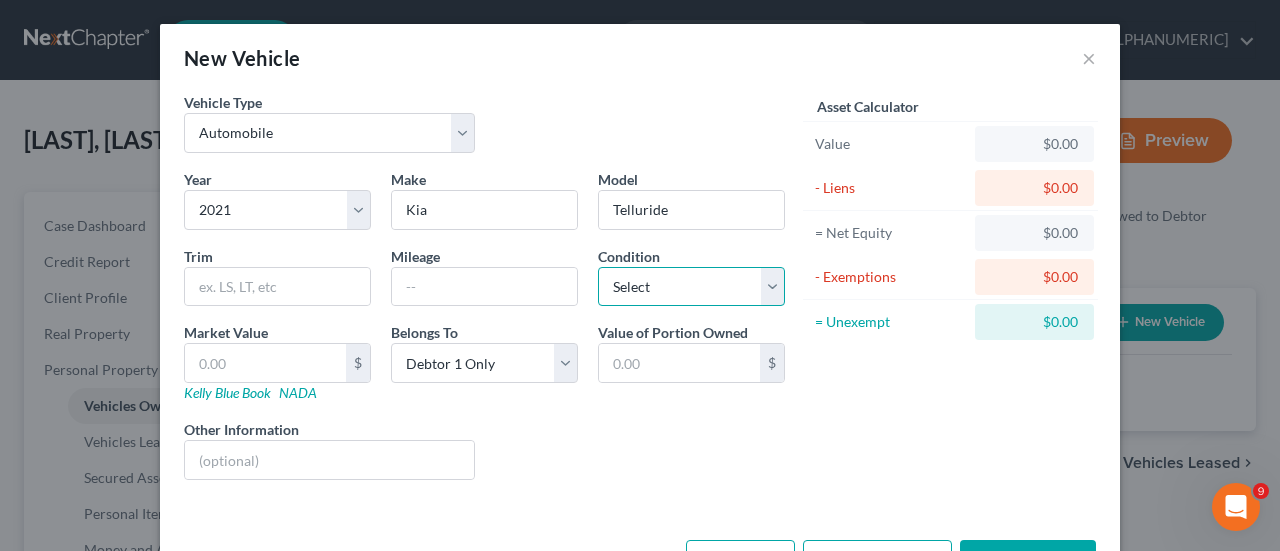 click on "Select Excellent Very Good Good Fair Poor" at bounding box center [691, 287] 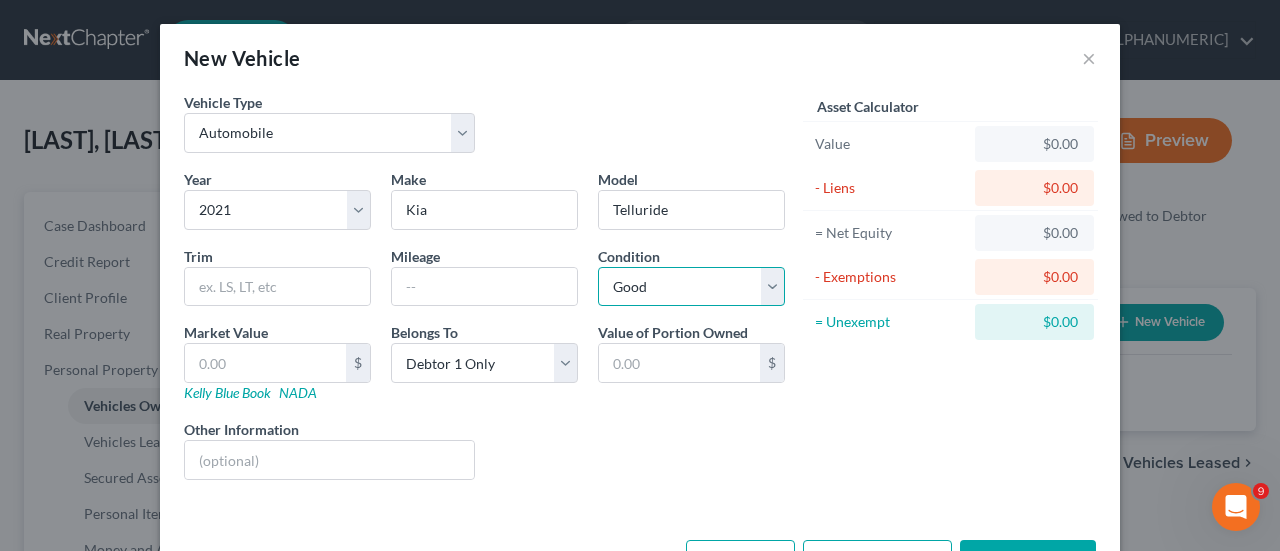 click on "Select Excellent Very Good Good Fair Poor" at bounding box center (691, 287) 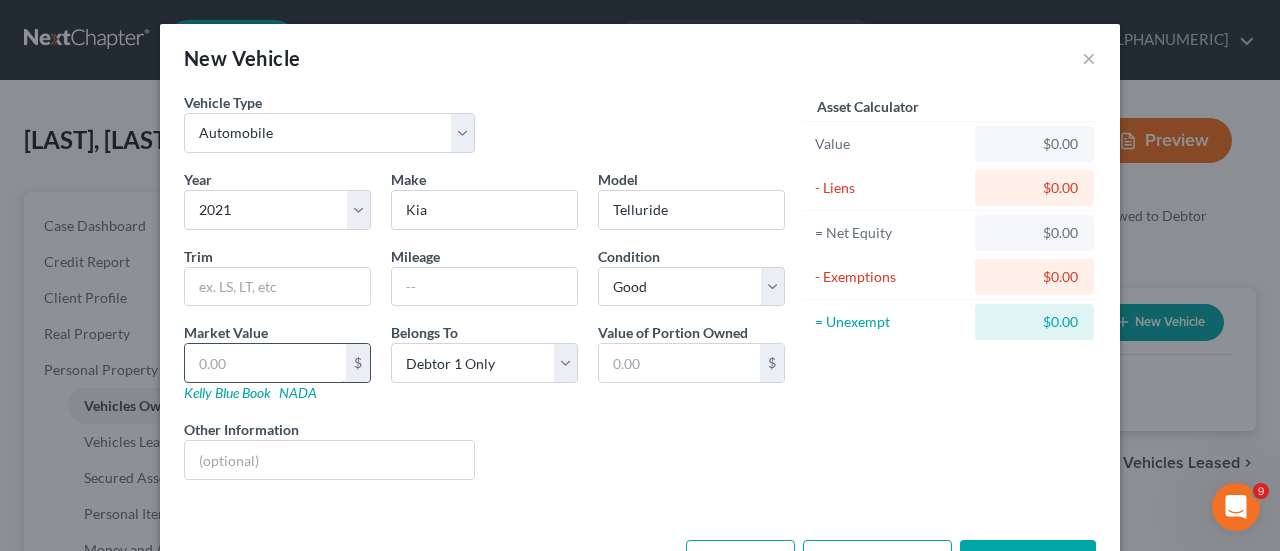 click at bounding box center (265, 363) 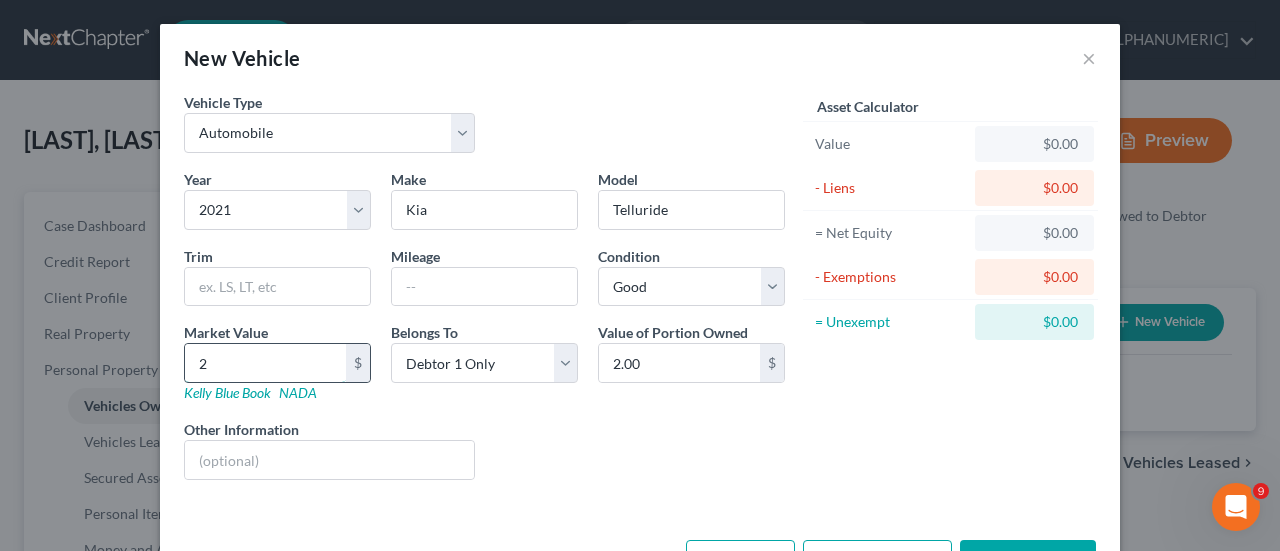 type on "27" 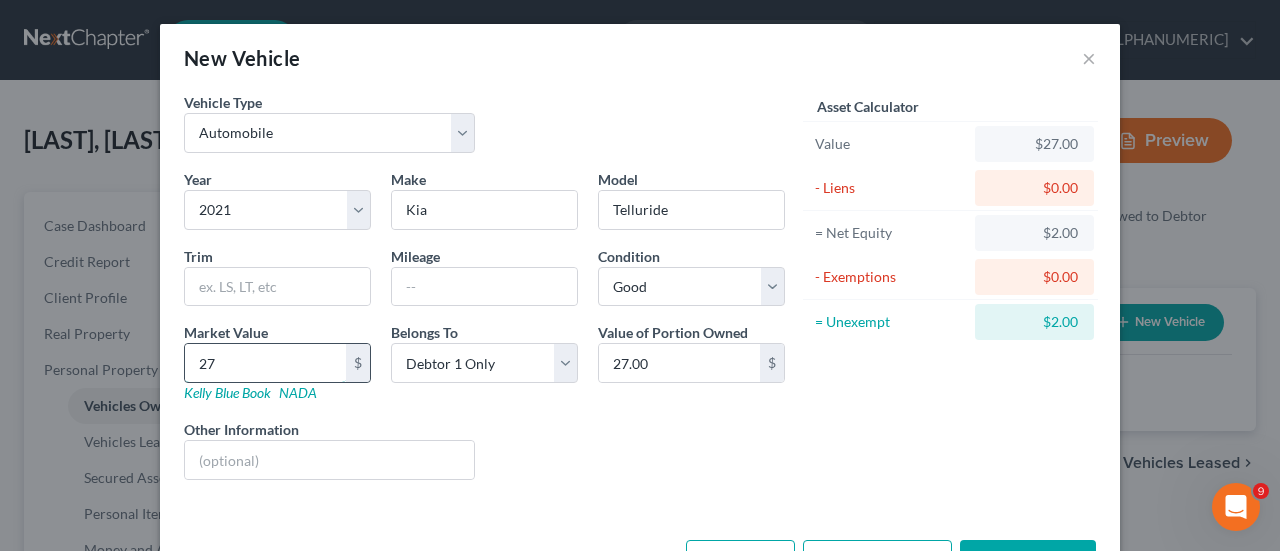 type on "271" 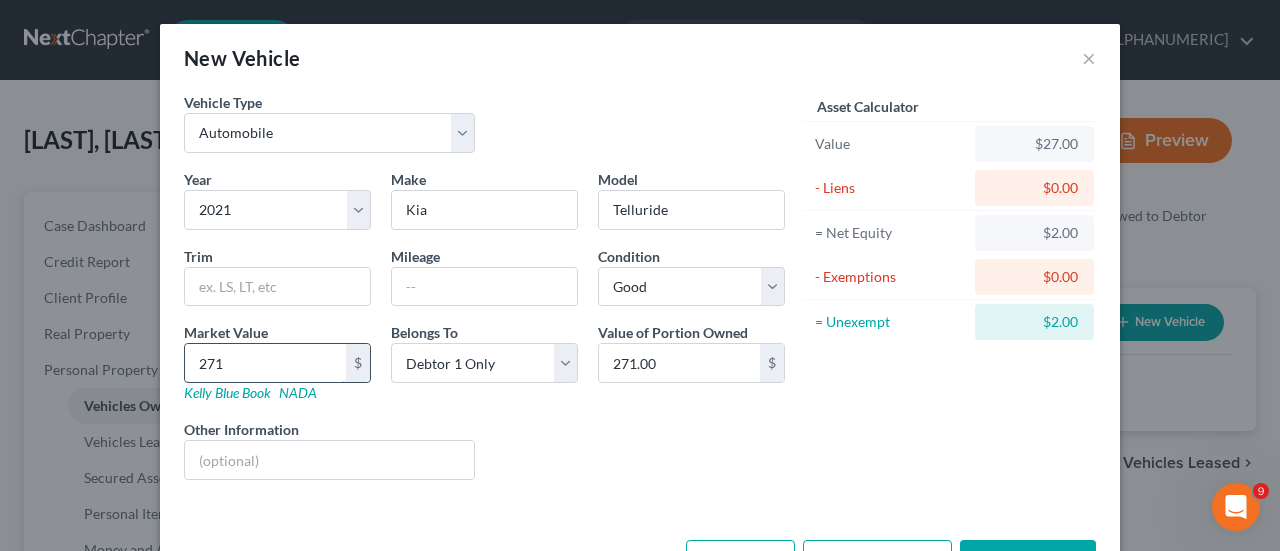 type on "2710" 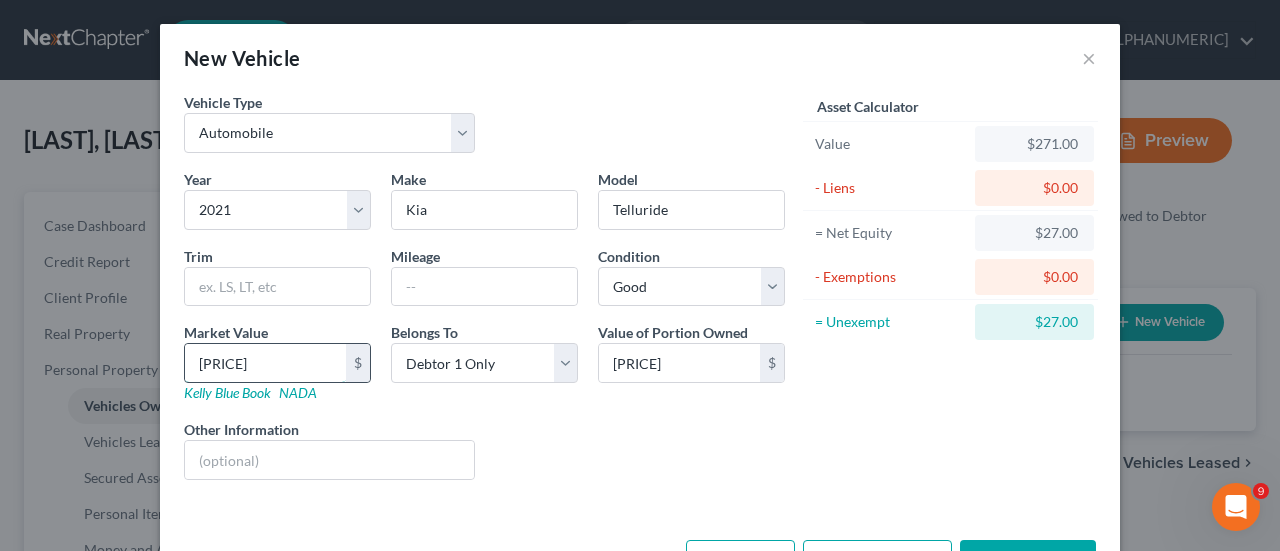 type on "2,7100" 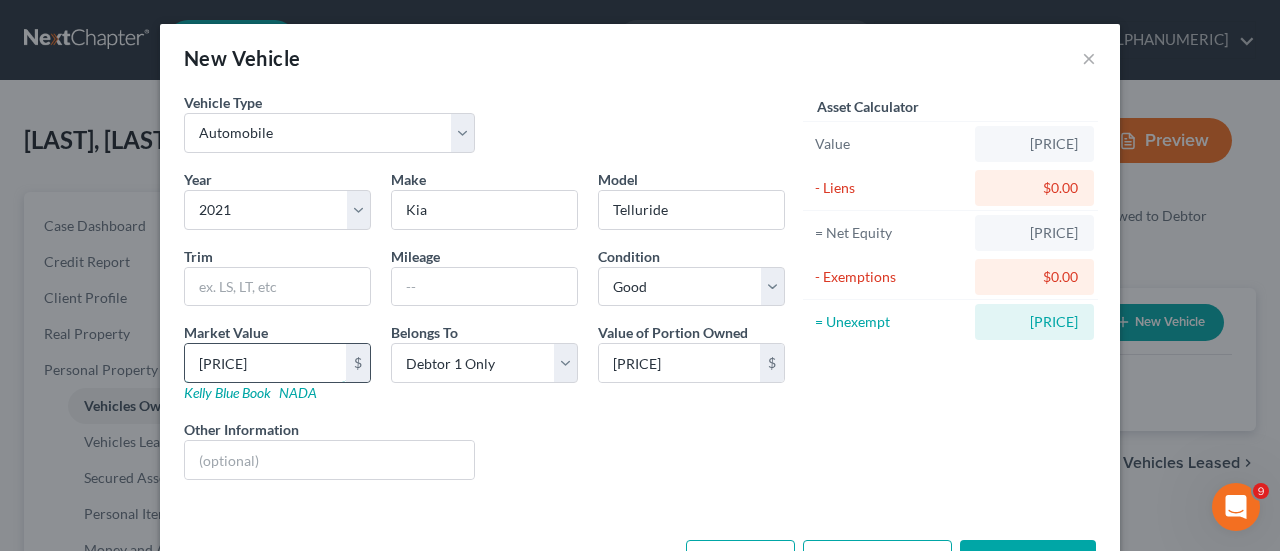 type on "[PRICE]" 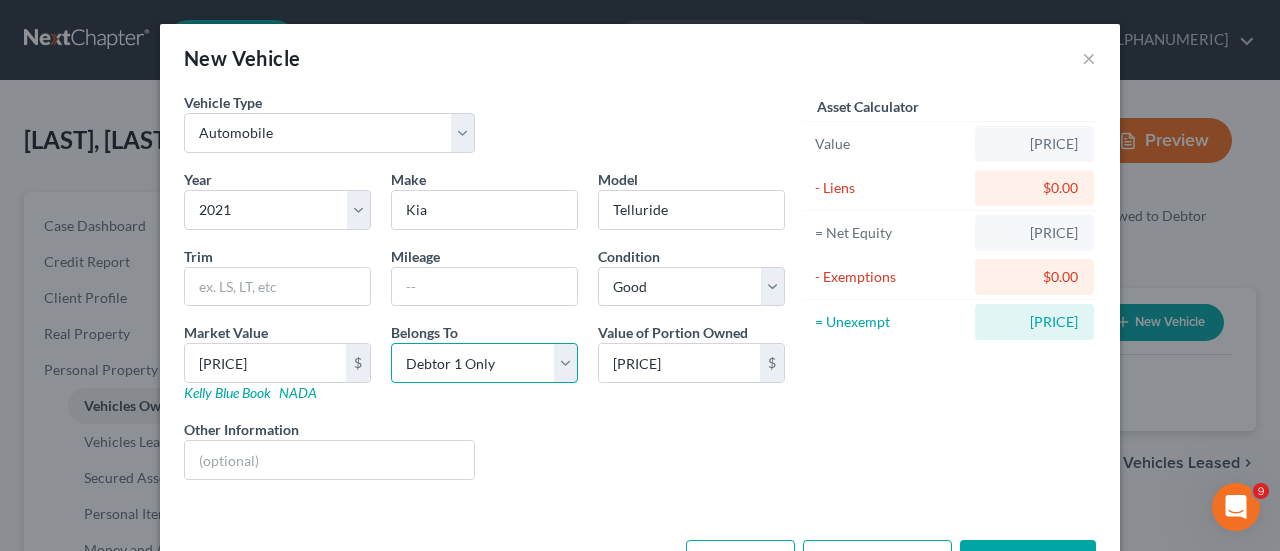 click on "Select Debtor 1 Only Debtor 2 Only Debtor 1 And Debtor 2 Only At Least One Of The Debtors And Another Community Property" at bounding box center (484, 363) 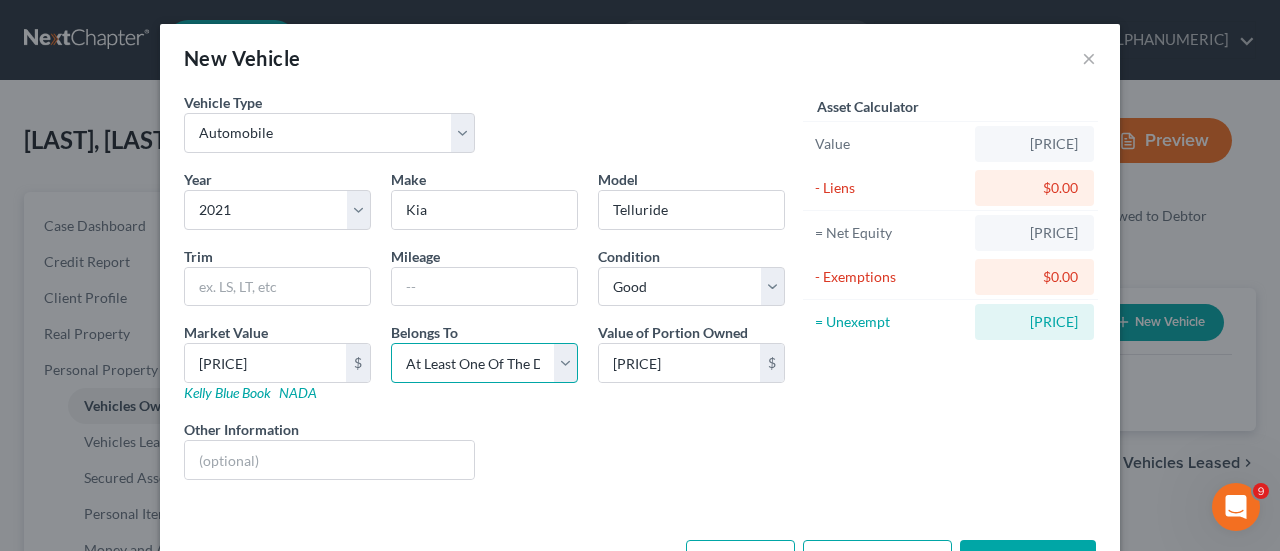 click on "Select Debtor 1 Only Debtor 2 Only Debtor 1 And Debtor 2 Only At Least One Of The Debtors And Another Community Property" at bounding box center [484, 363] 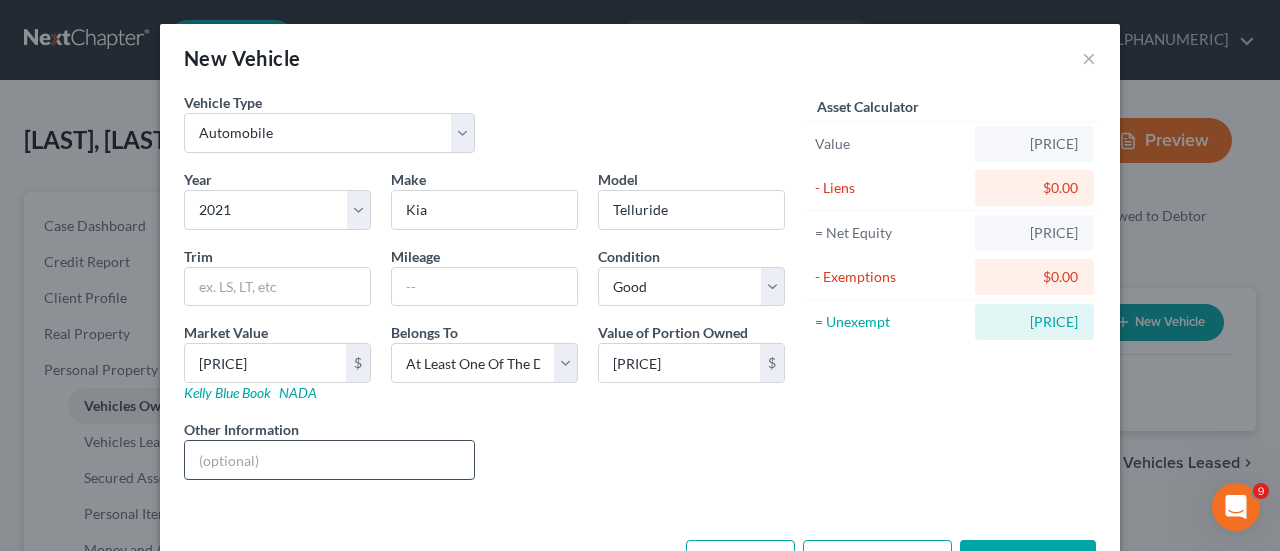 click at bounding box center (329, 460) 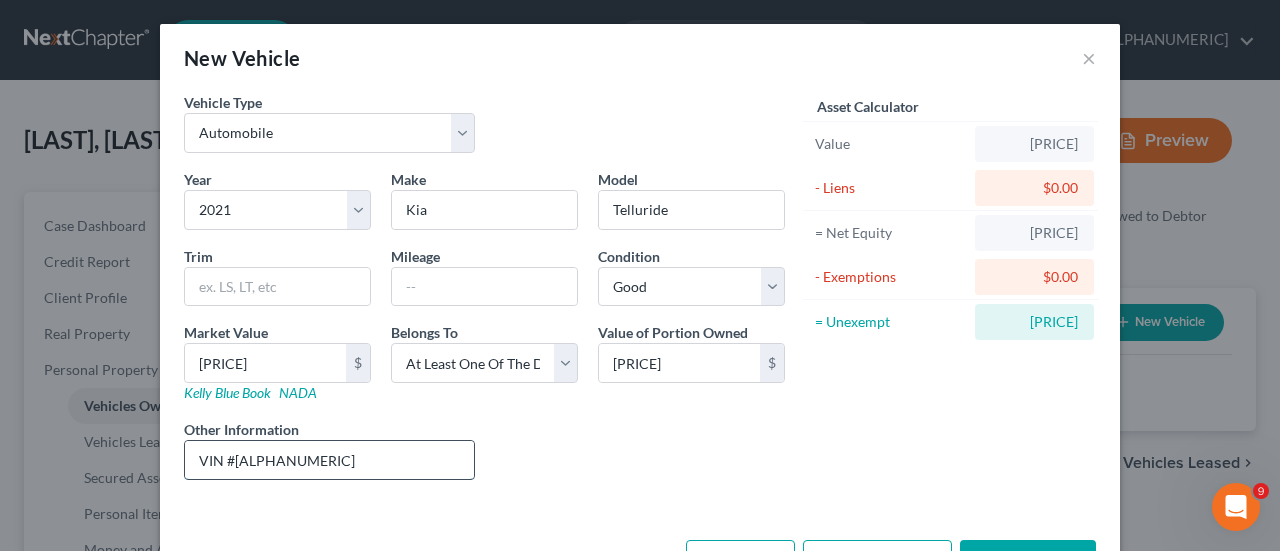 type on "VIN #[ALPHANUMERIC]" 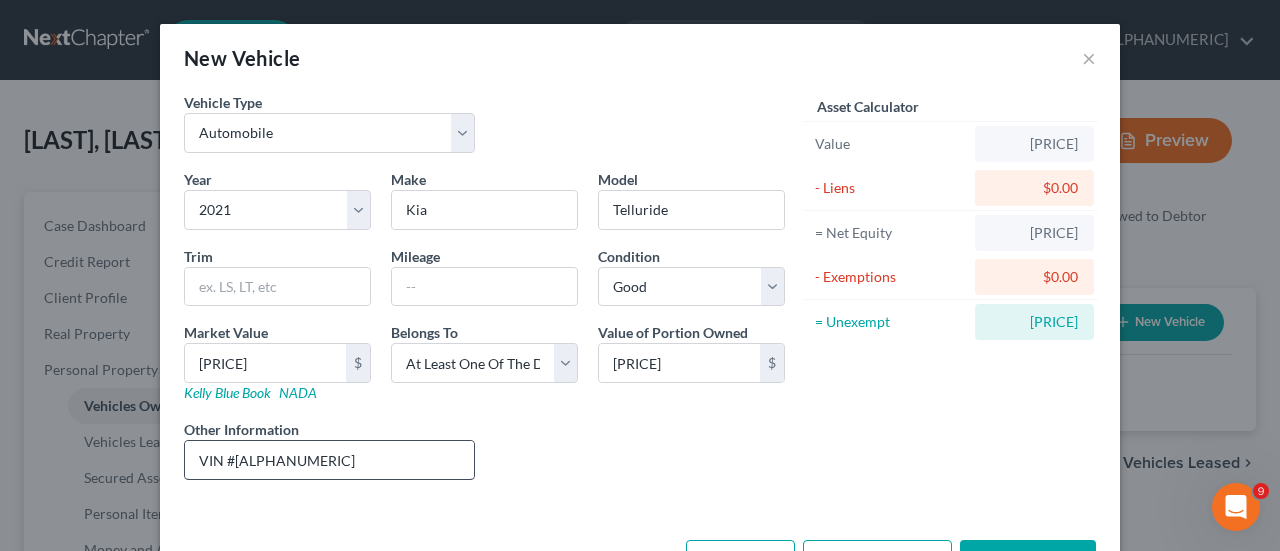 scroll, scrollTop: 26, scrollLeft: 0, axis: vertical 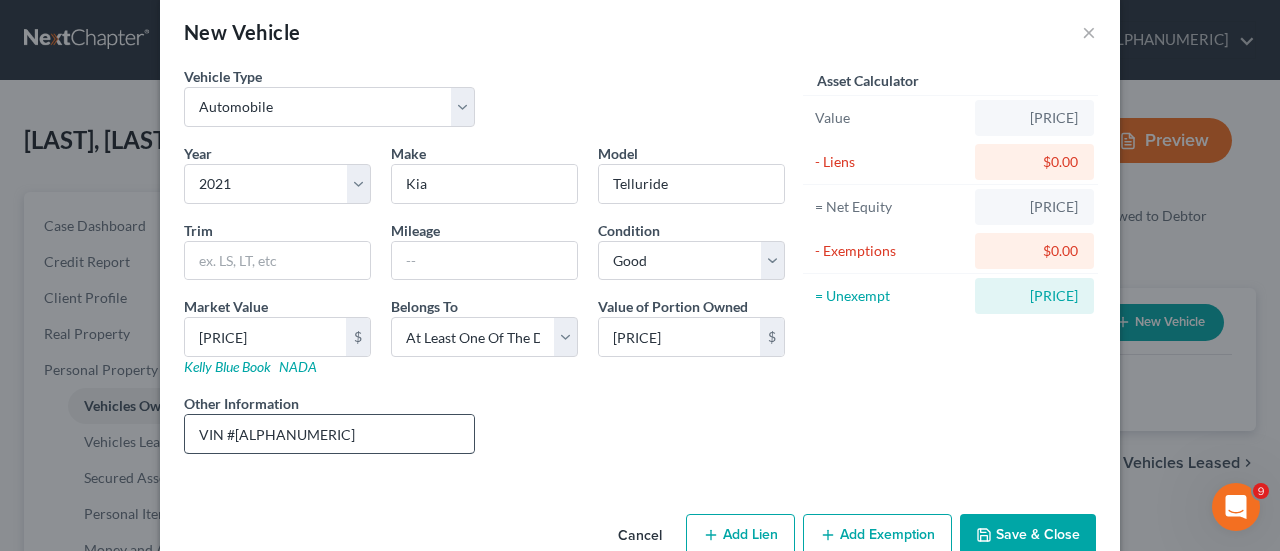 type 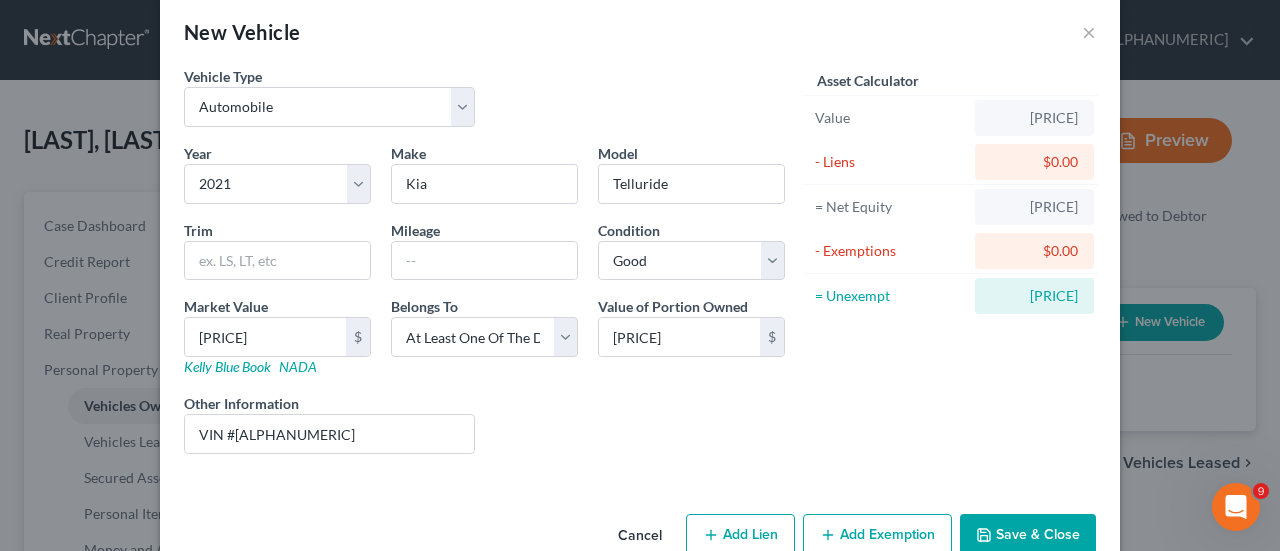scroll, scrollTop: 66, scrollLeft: 0, axis: vertical 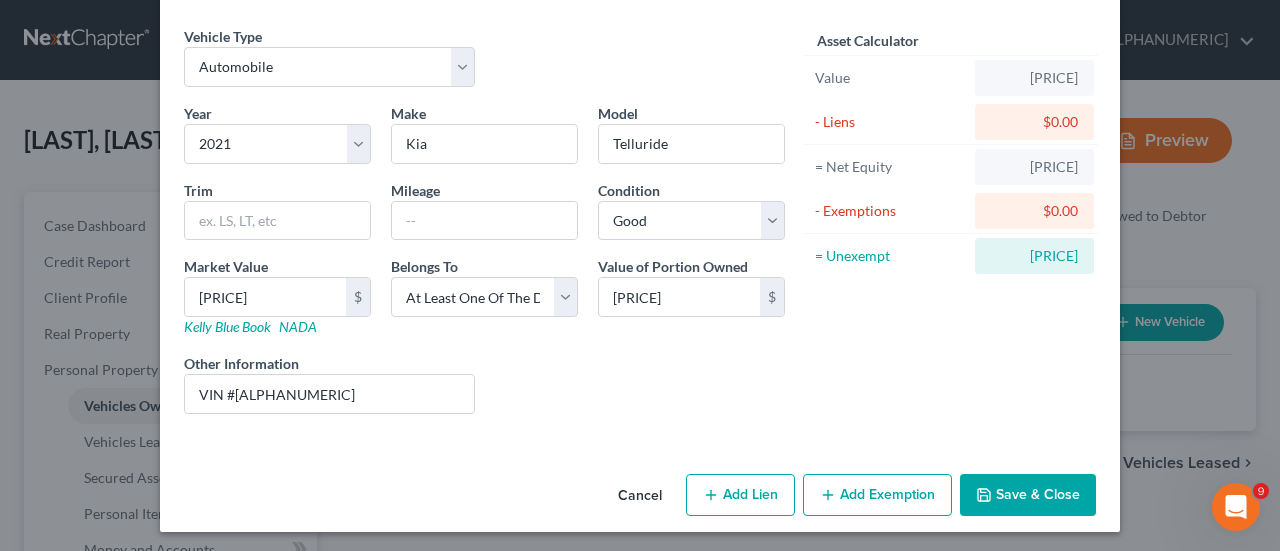 click on "Add Lien" at bounding box center (740, 495) 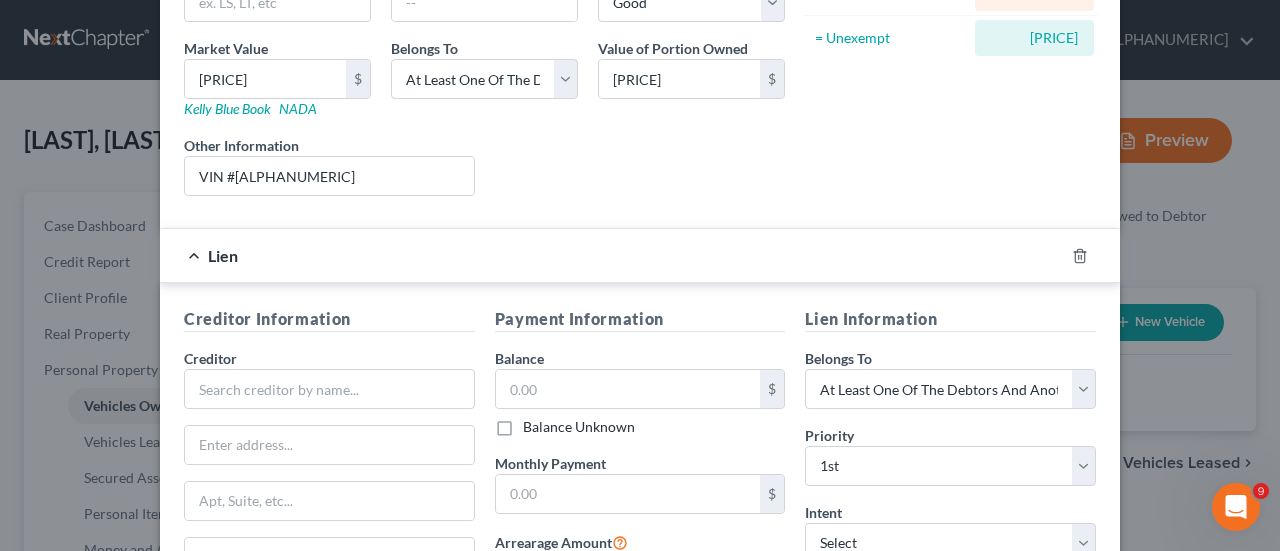 scroll, scrollTop: 289, scrollLeft: 0, axis: vertical 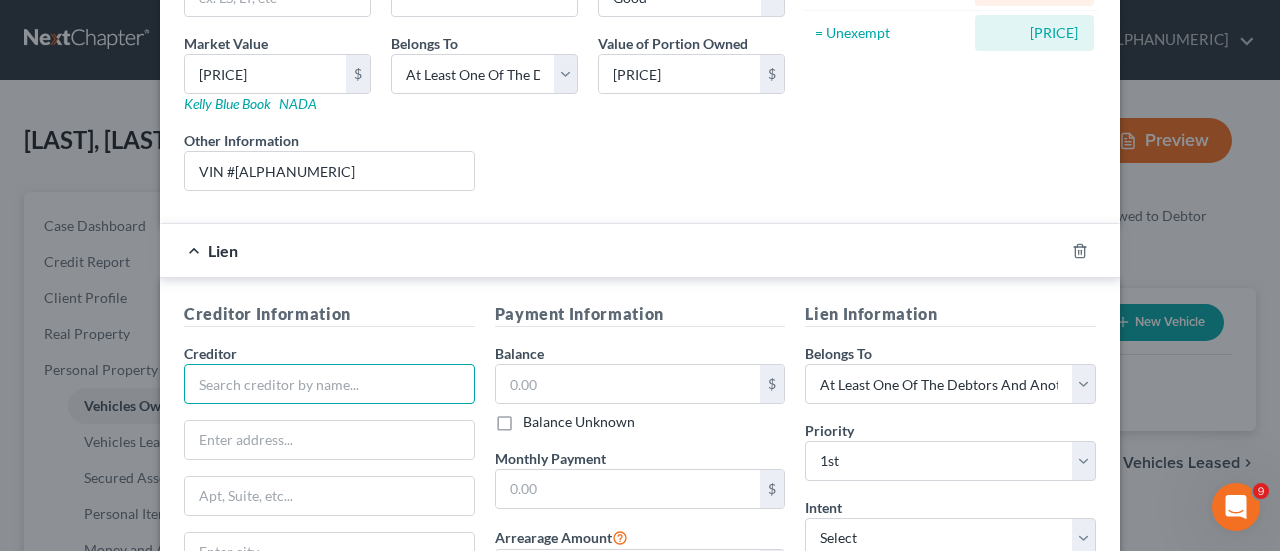click at bounding box center [329, 384] 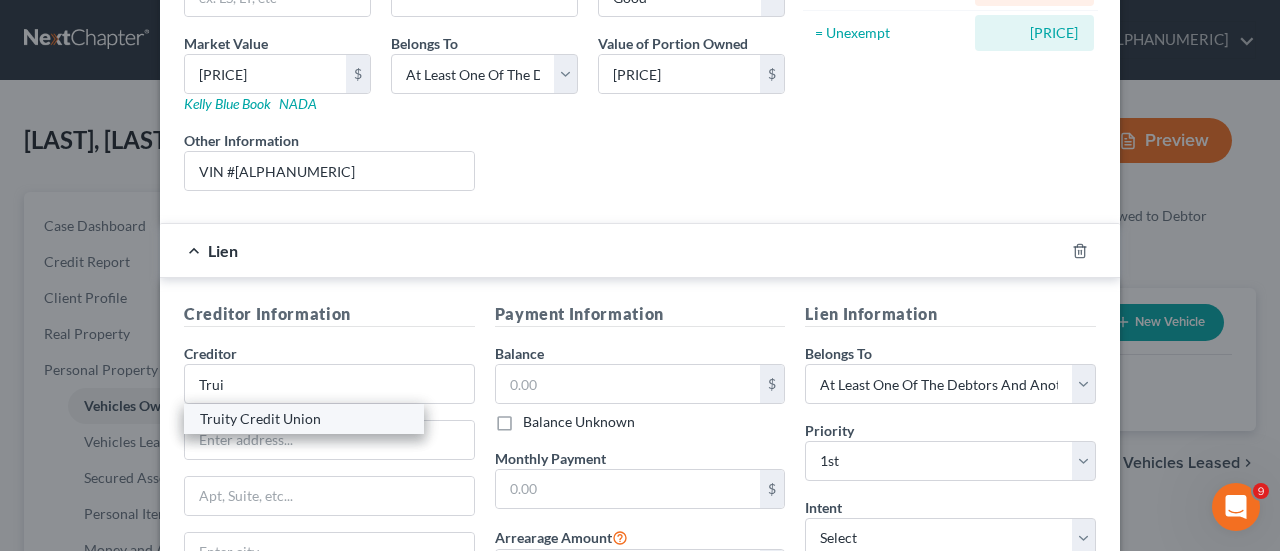 click on "Truity Credit Union" at bounding box center (304, 419) 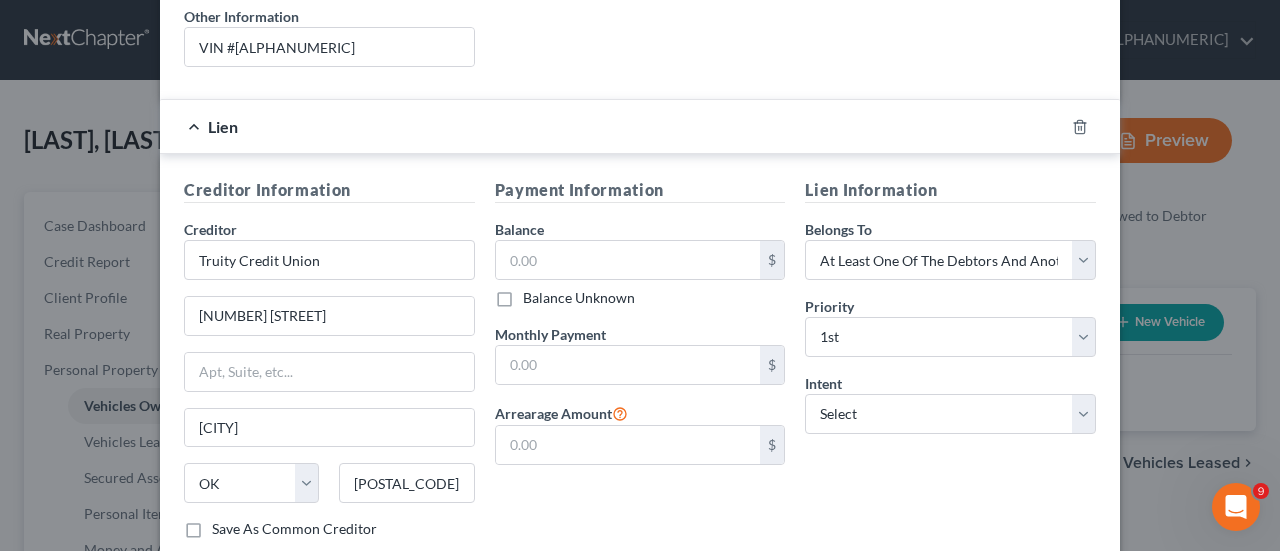 scroll, scrollTop: 416, scrollLeft: 0, axis: vertical 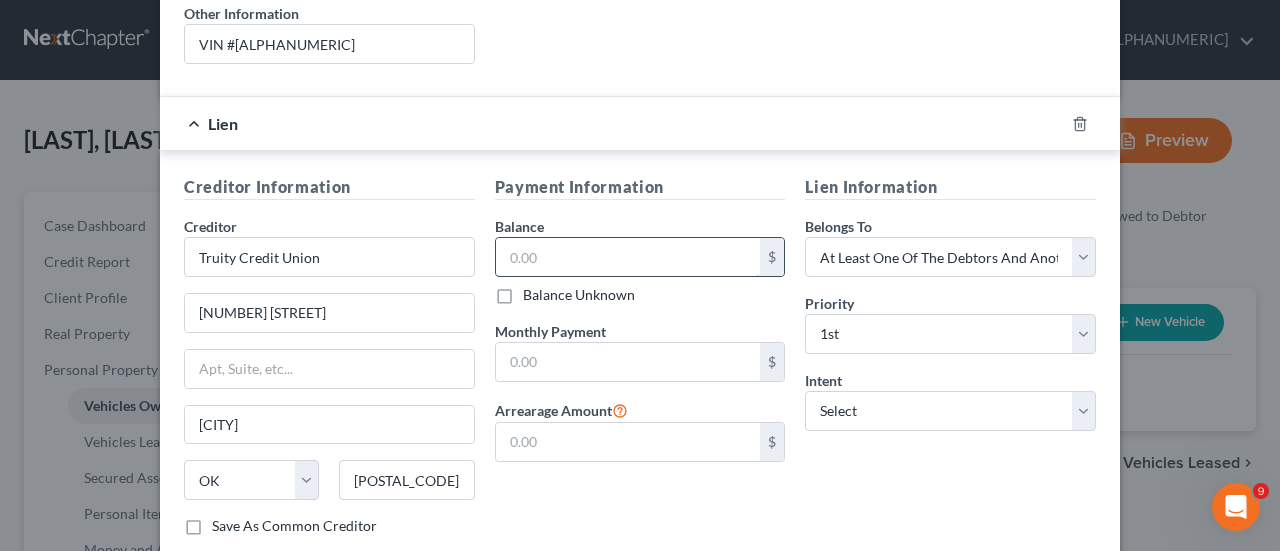 click at bounding box center [628, 257] 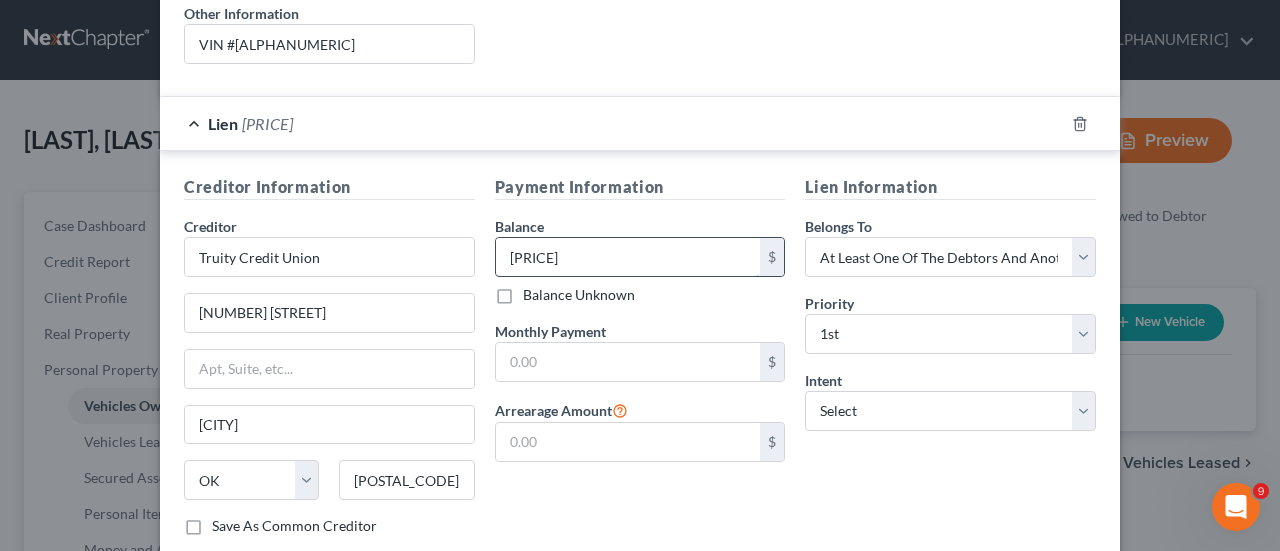 type on "[PRICE]" 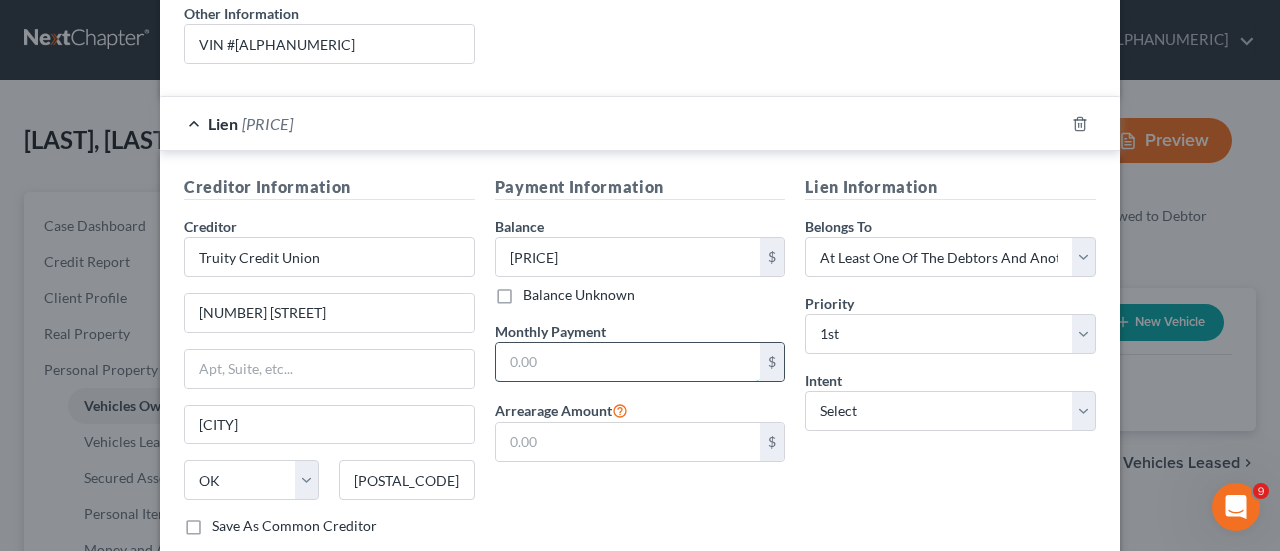 click at bounding box center [628, 362] 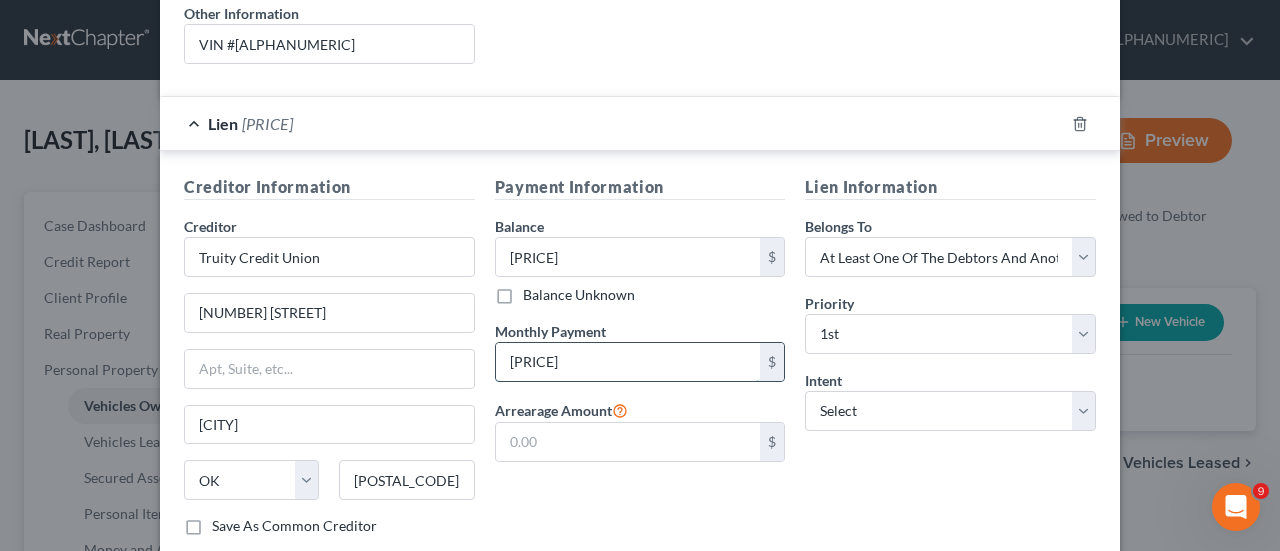 type on "[PRICE]" 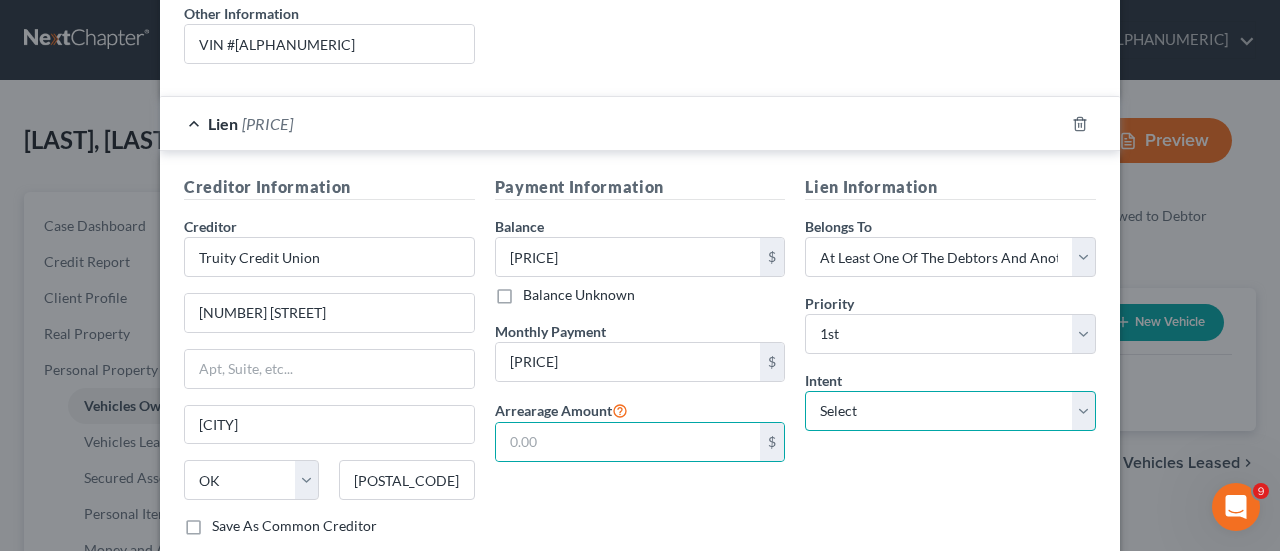 click on "Select Surrender Redeem Reaffirm Avoid Other" at bounding box center [950, 411] 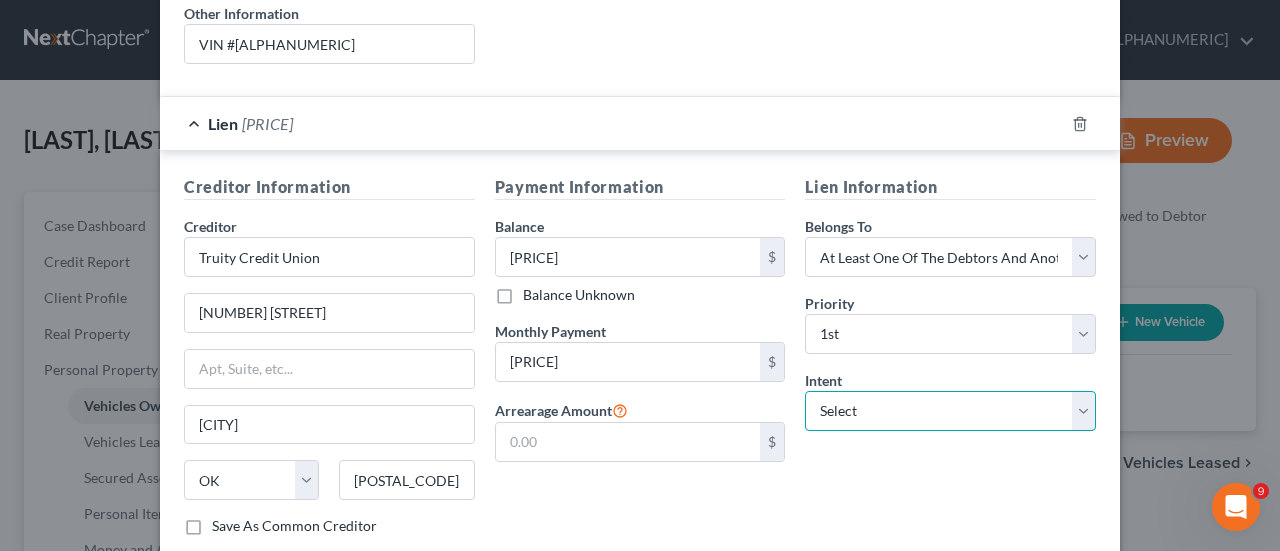 select on "2" 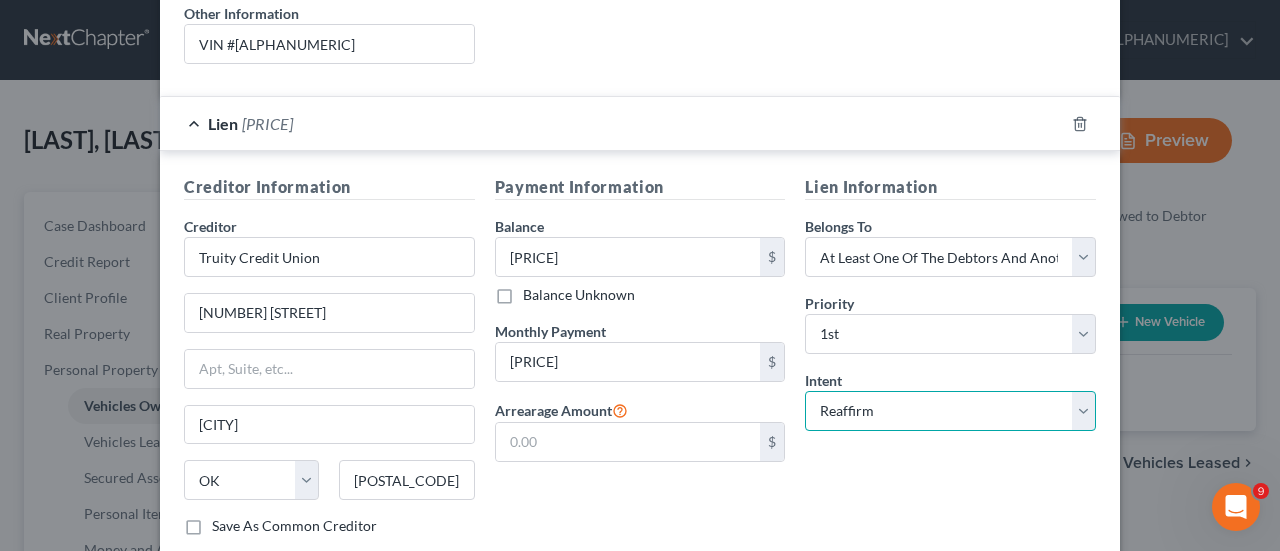 click on "Select Surrender Redeem Reaffirm Avoid Other" at bounding box center [950, 411] 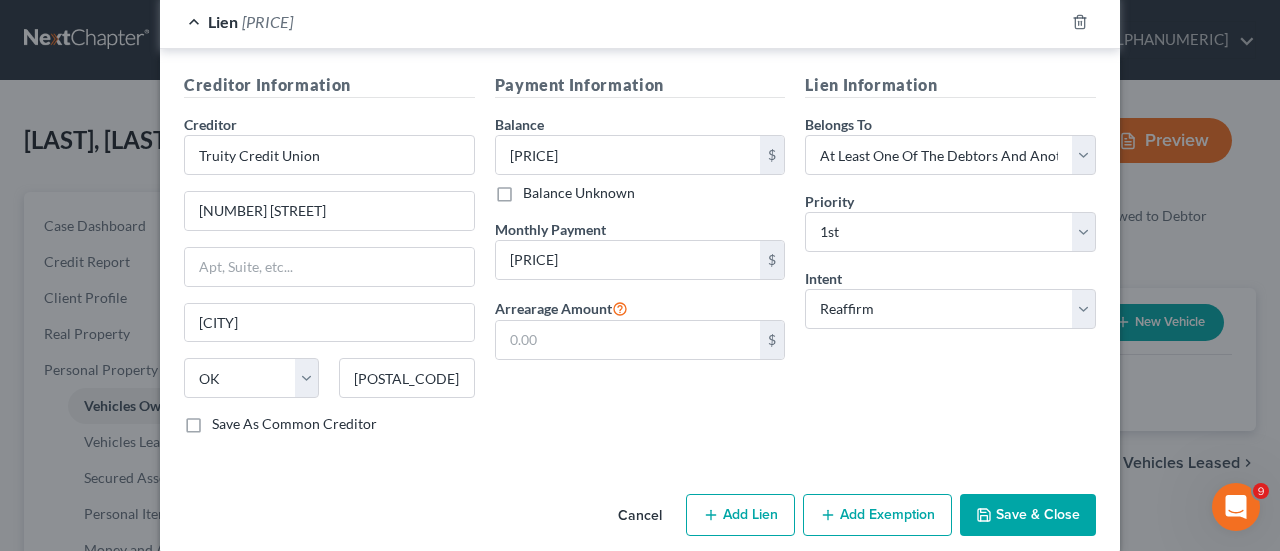 scroll, scrollTop: 534, scrollLeft: 0, axis: vertical 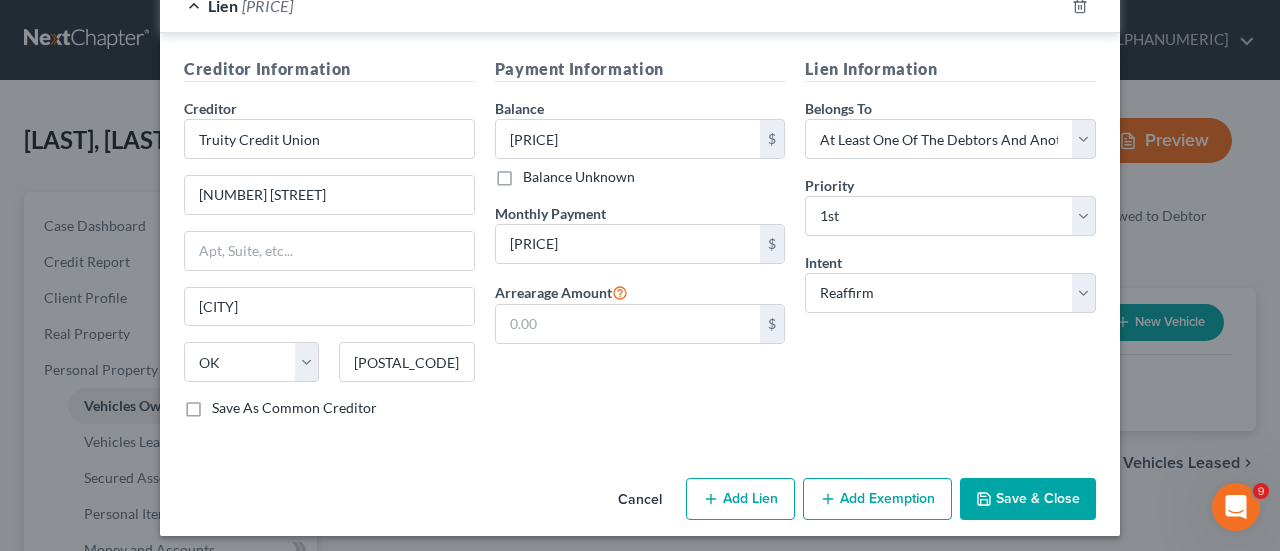 click on "Add Exemption" at bounding box center [877, 499] 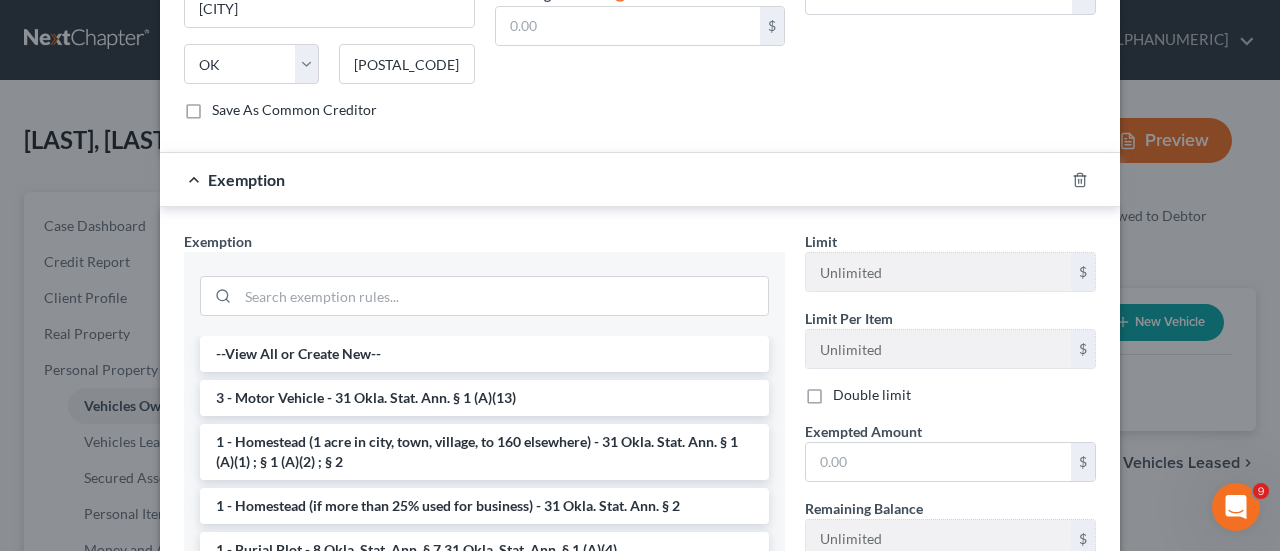 scroll, scrollTop: 859, scrollLeft: 0, axis: vertical 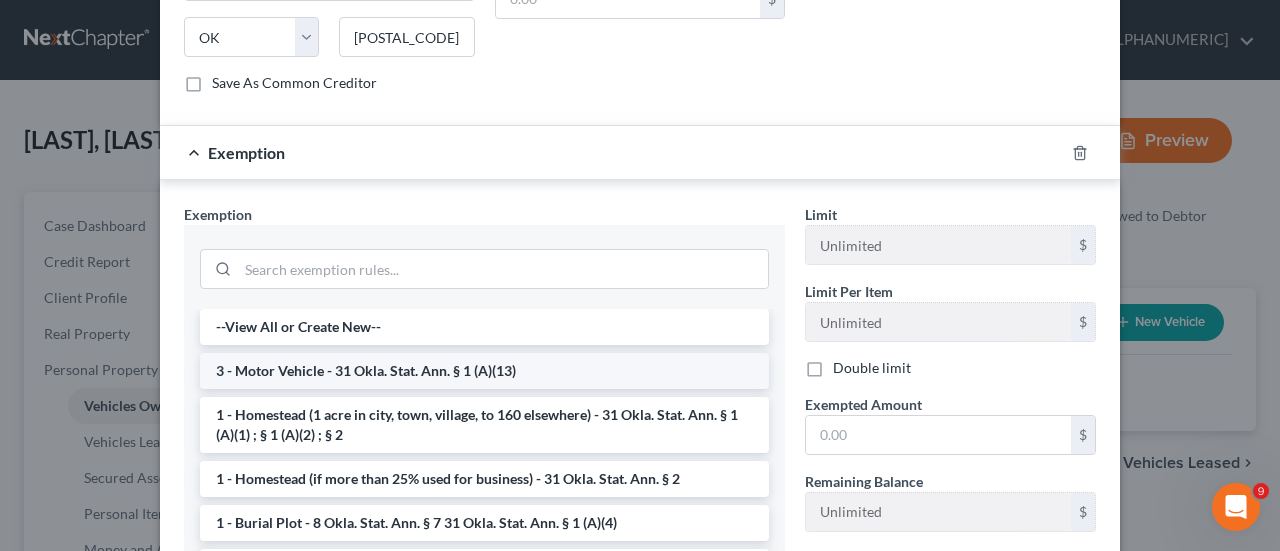 click on "3 - Motor Vehicle - 31 Okla. Stat. Ann. § 1 (A)(13)" at bounding box center (484, 371) 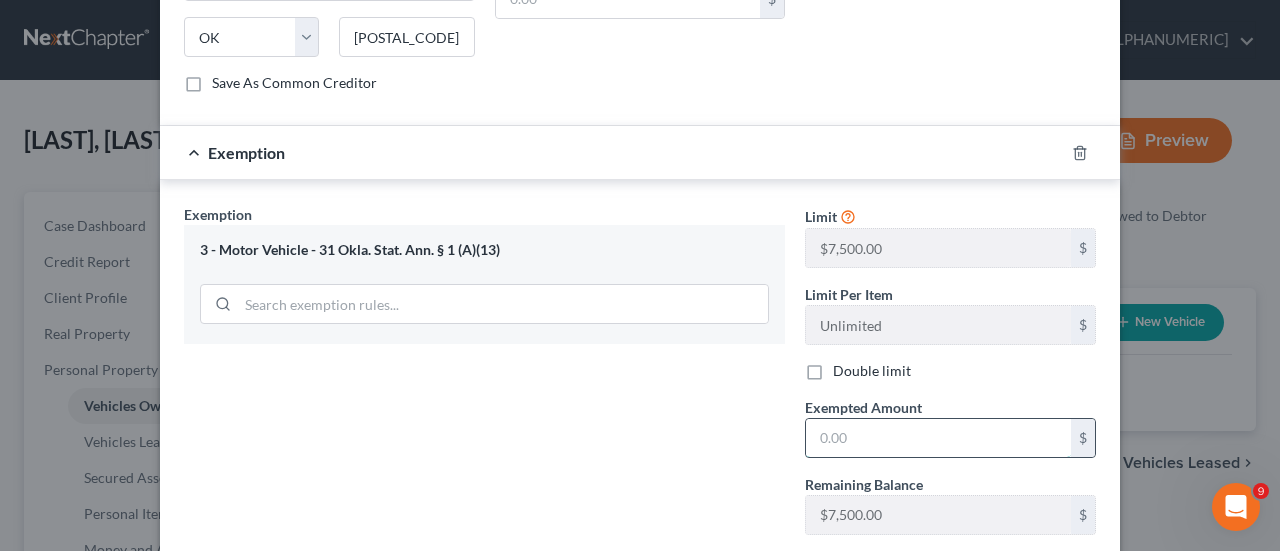 click at bounding box center (938, 438) 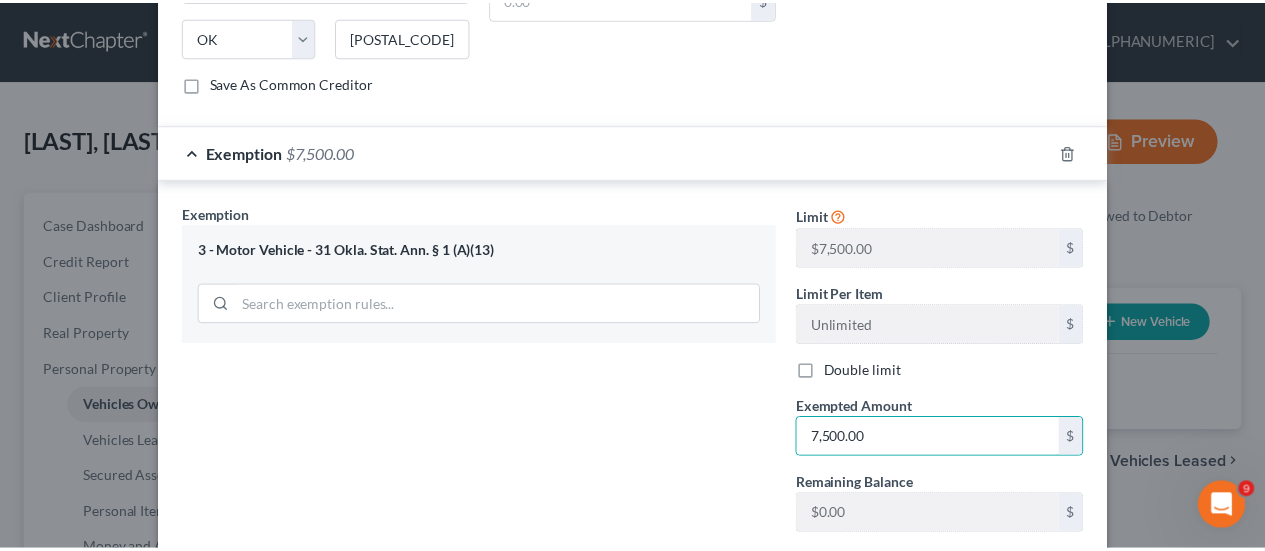 scroll, scrollTop: 974, scrollLeft: 0, axis: vertical 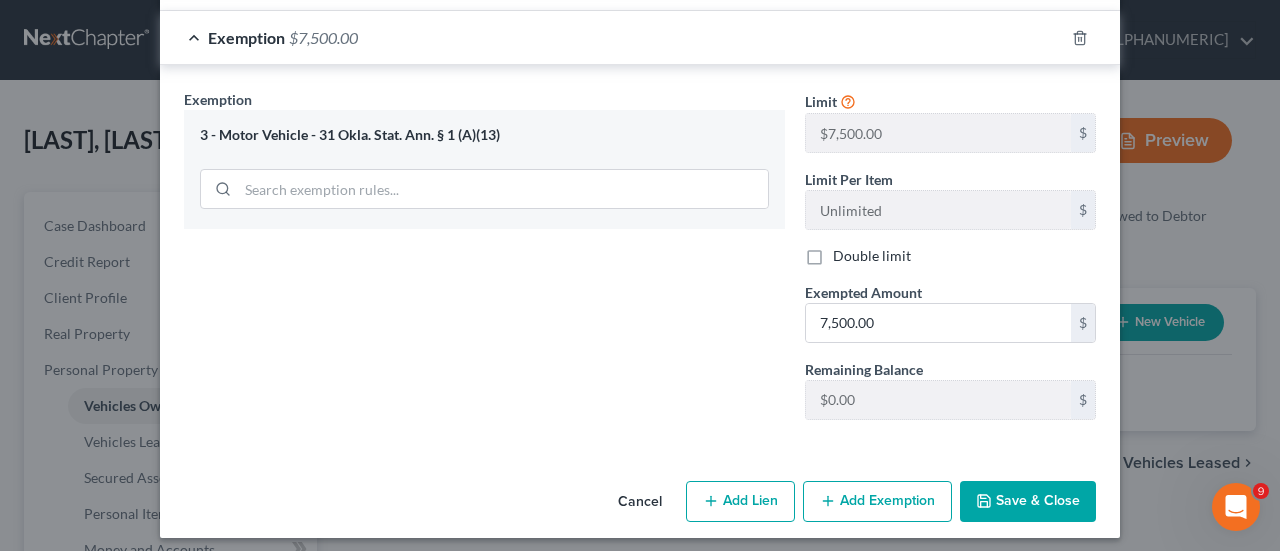 click on "Save & Close" at bounding box center (1028, 502) 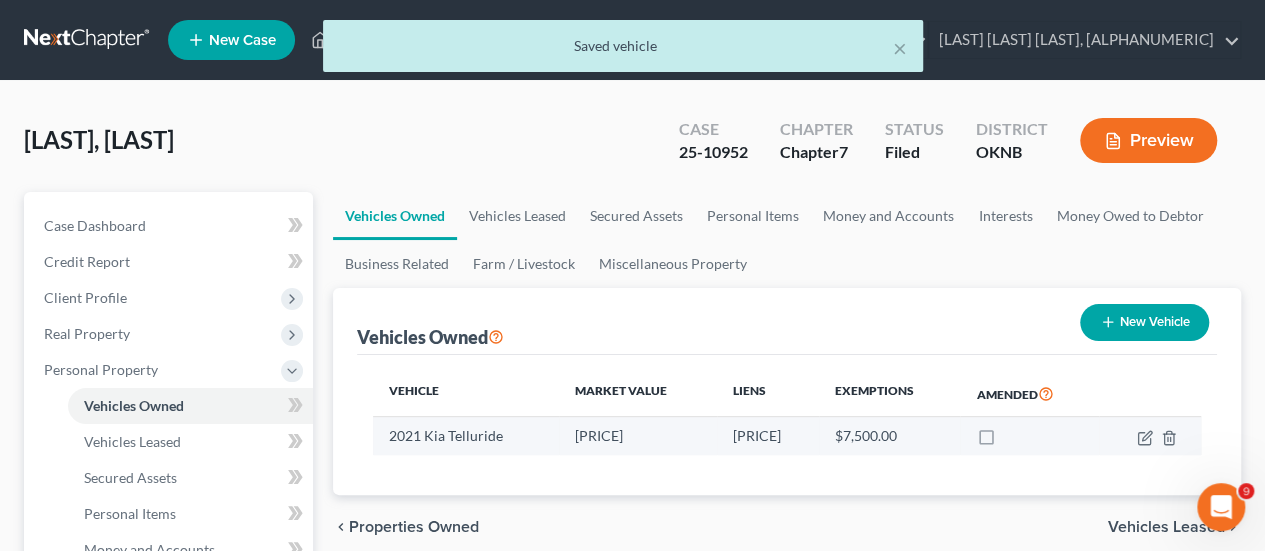 click at bounding box center (1004, 441) 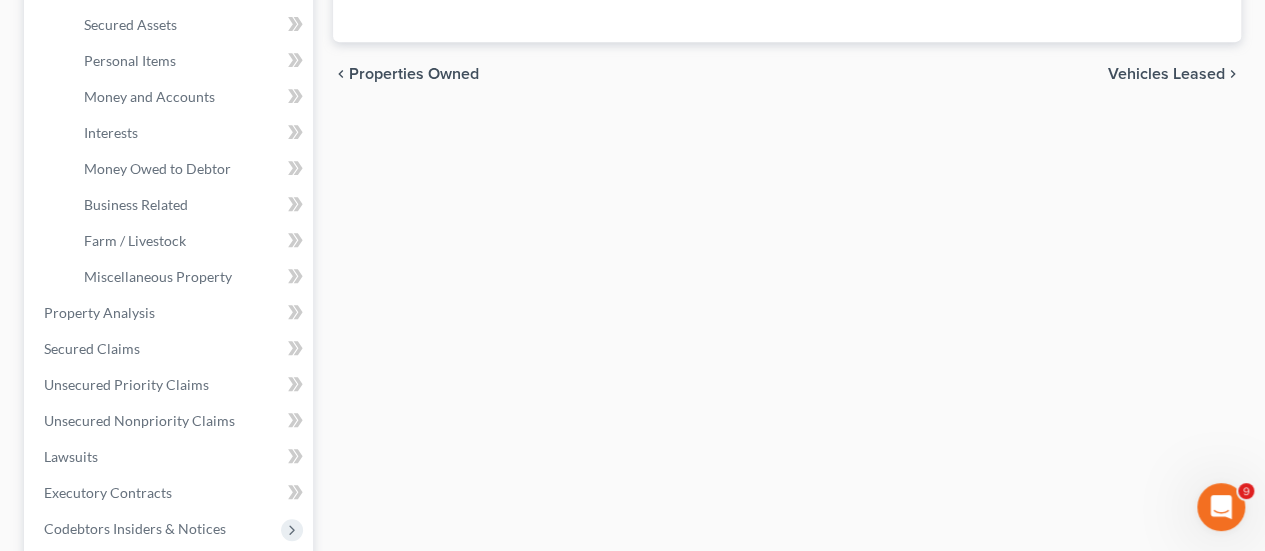 scroll, scrollTop: 460, scrollLeft: 0, axis: vertical 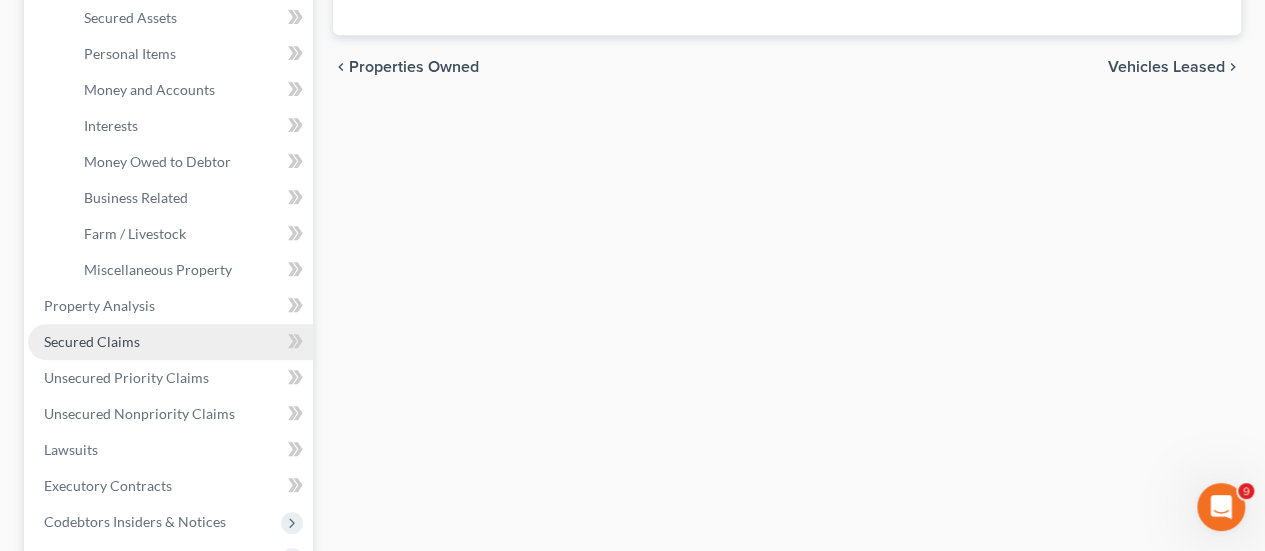 click on "Secured Claims" at bounding box center [92, 341] 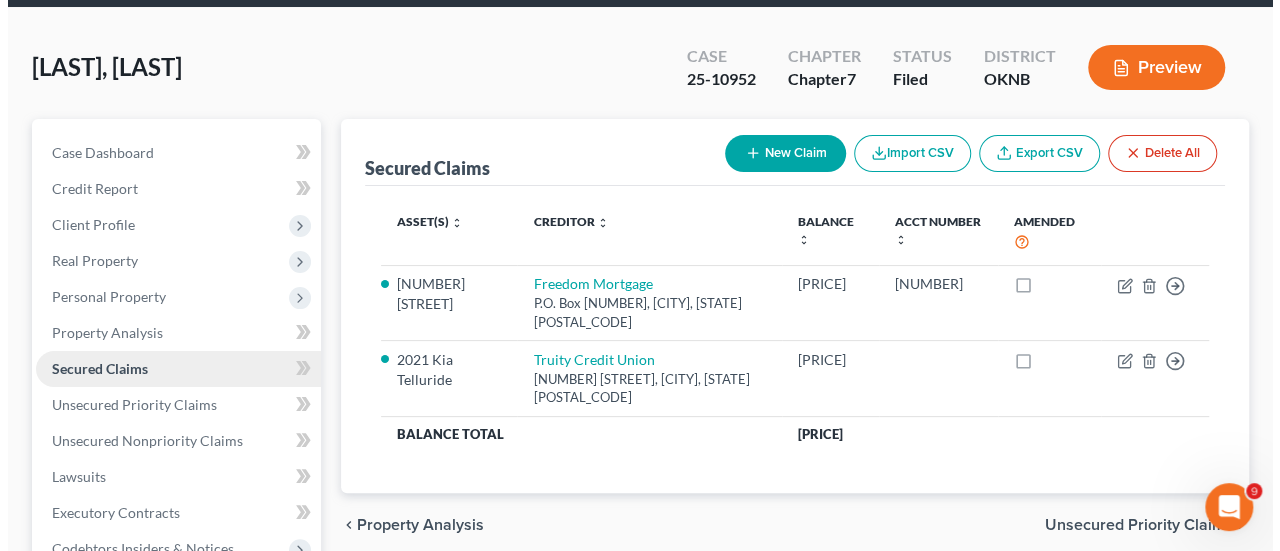 scroll, scrollTop: 0, scrollLeft: 0, axis: both 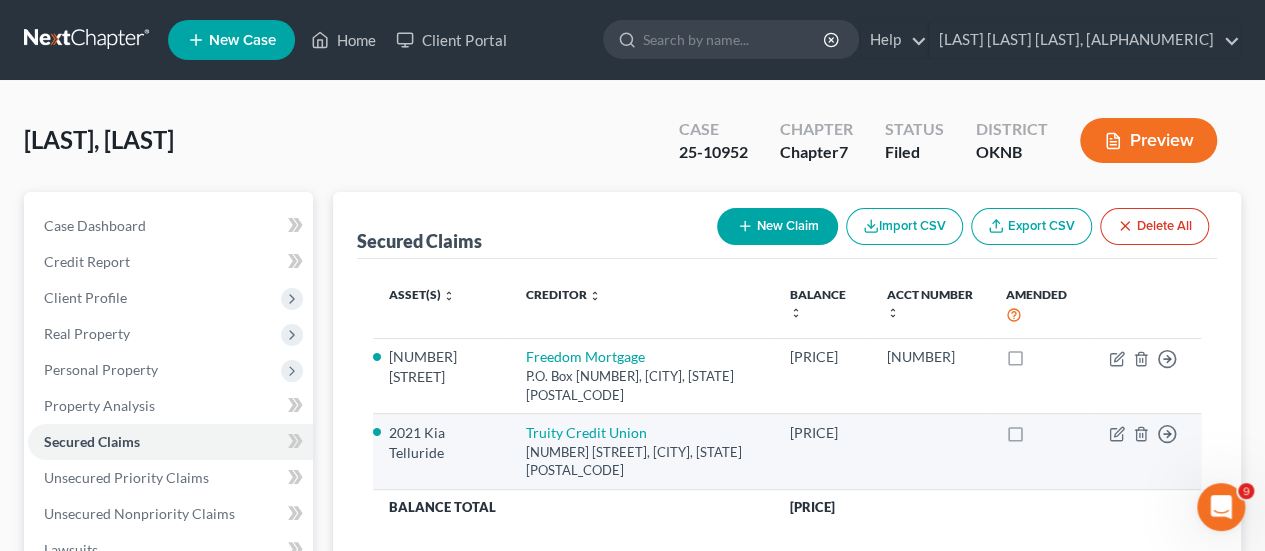 click at bounding box center (1034, 438) 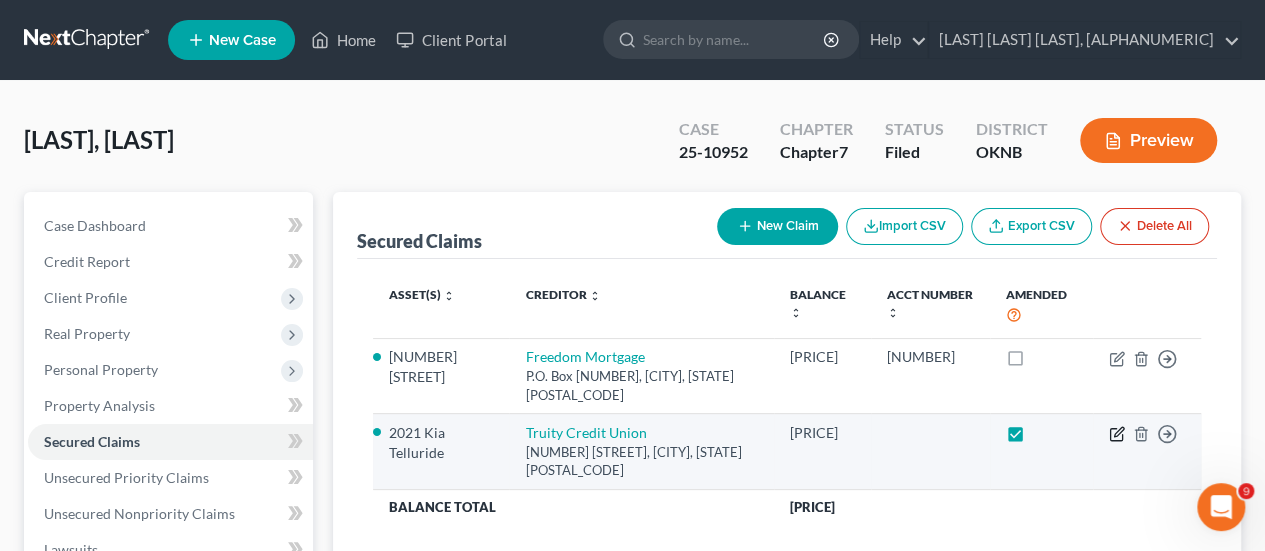 click 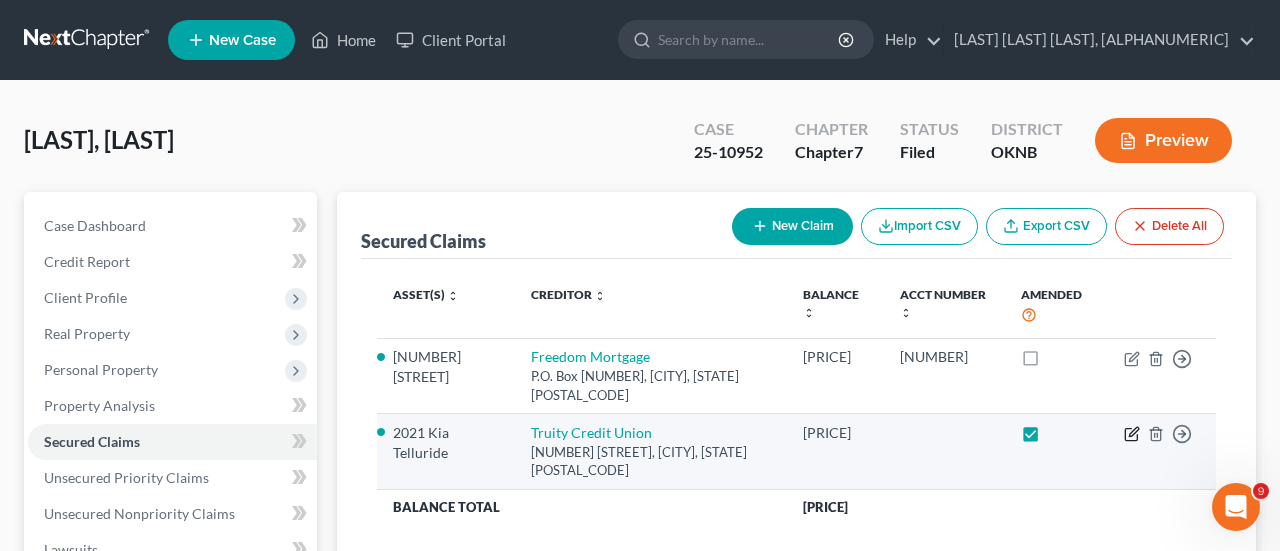 select on "37" 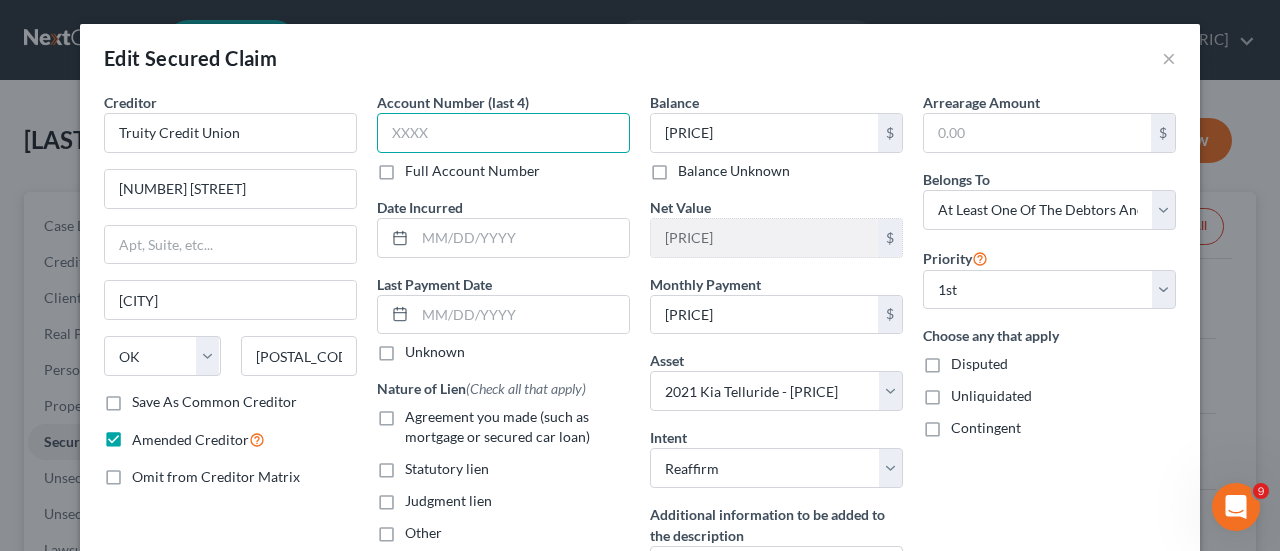 click at bounding box center [503, 133] 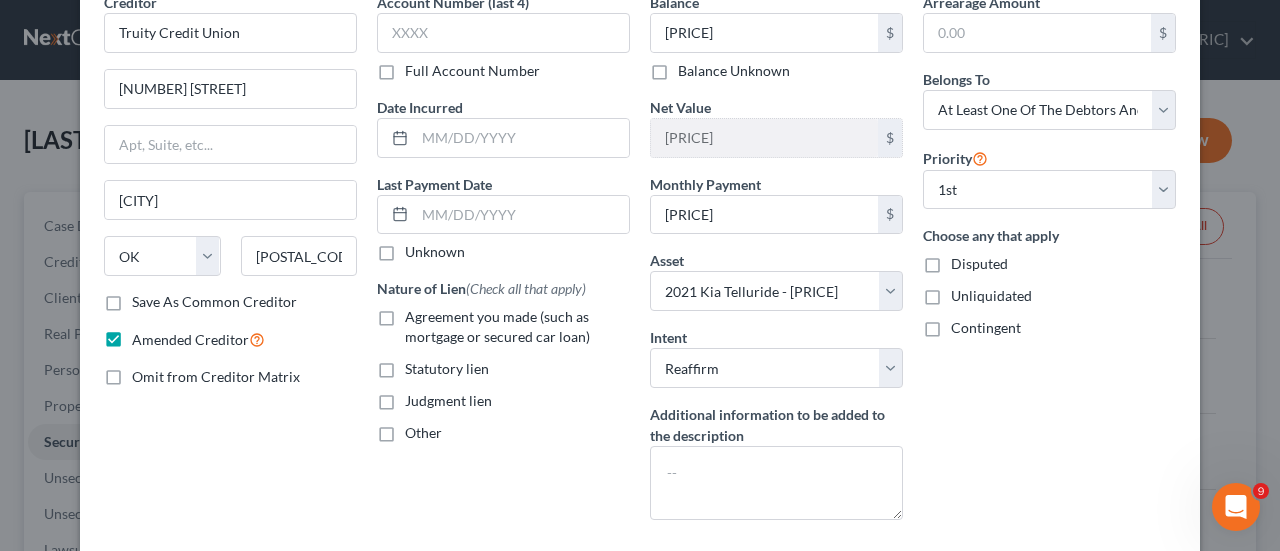 scroll, scrollTop: 98, scrollLeft: 0, axis: vertical 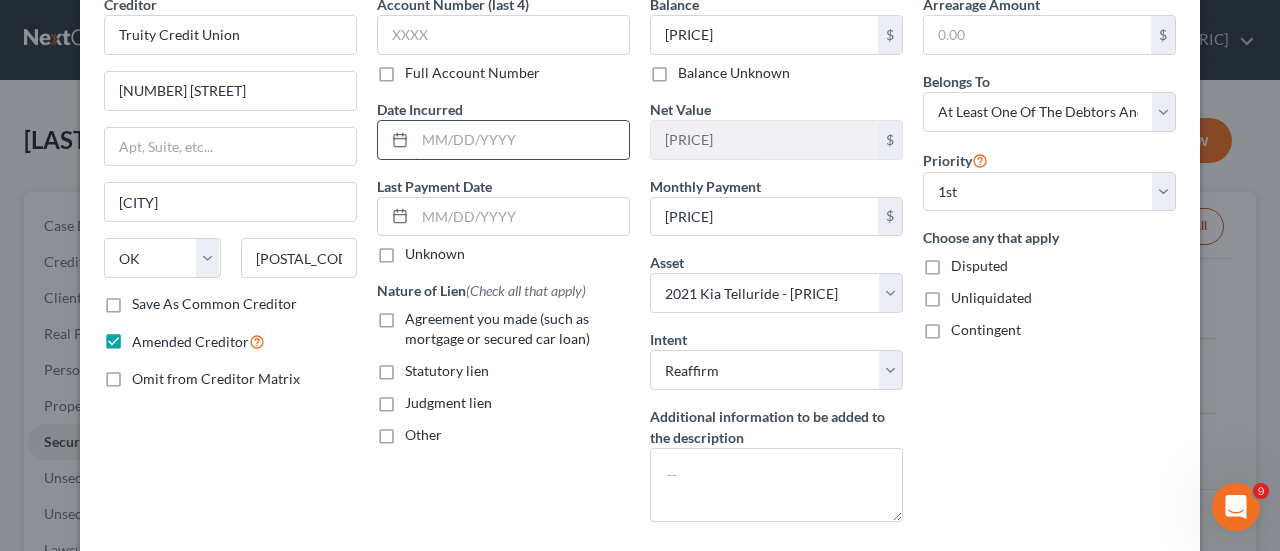click at bounding box center (522, 140) 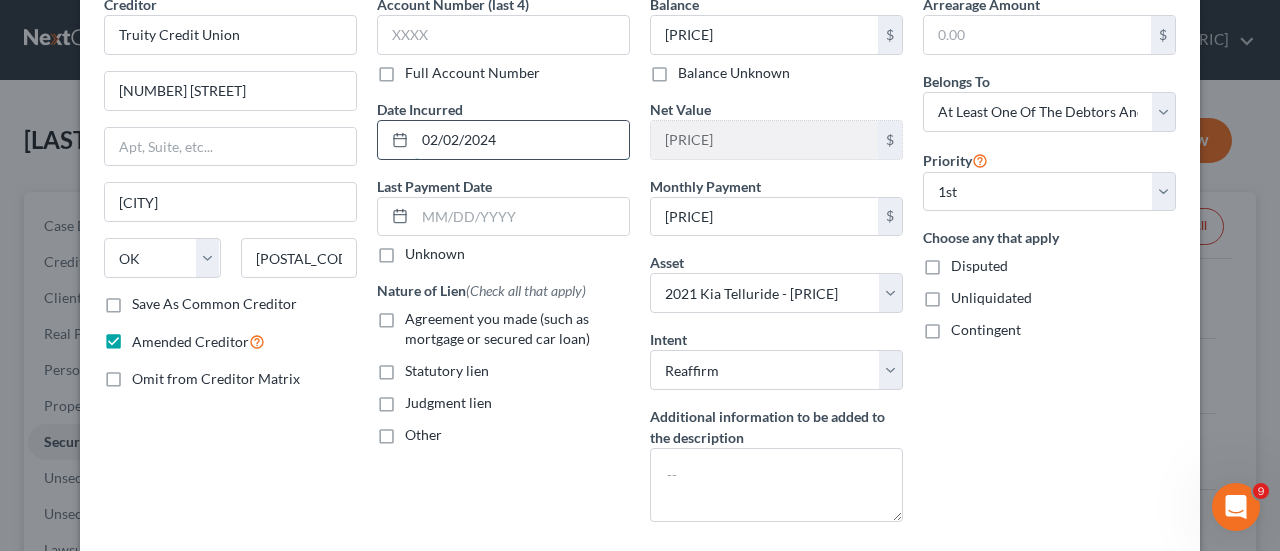 type on "02/02/2024" 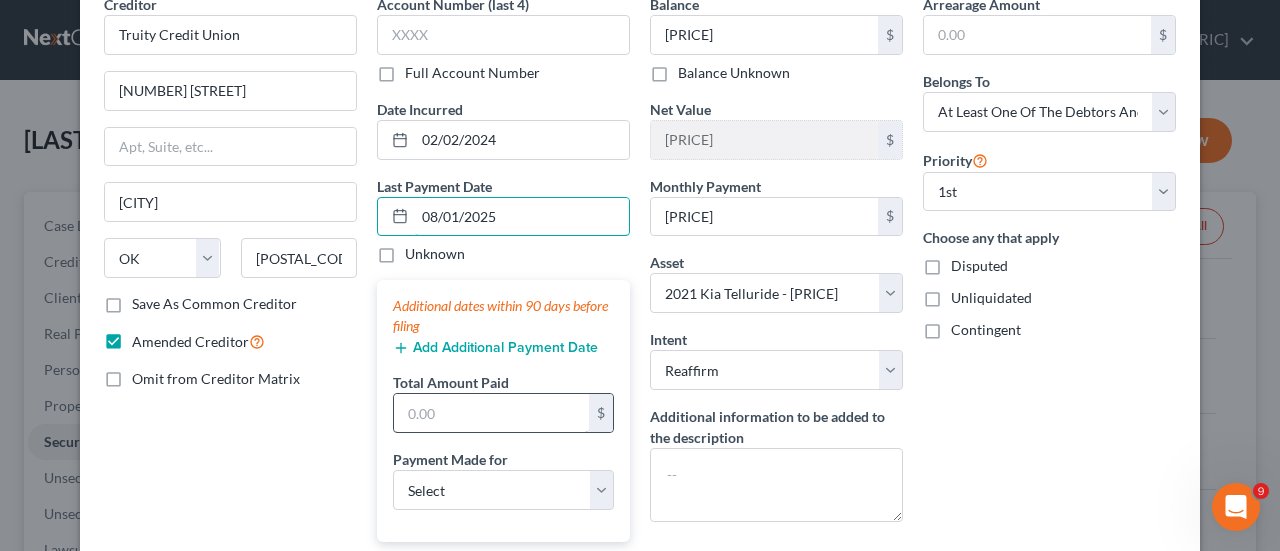 type on "08/01/2025" 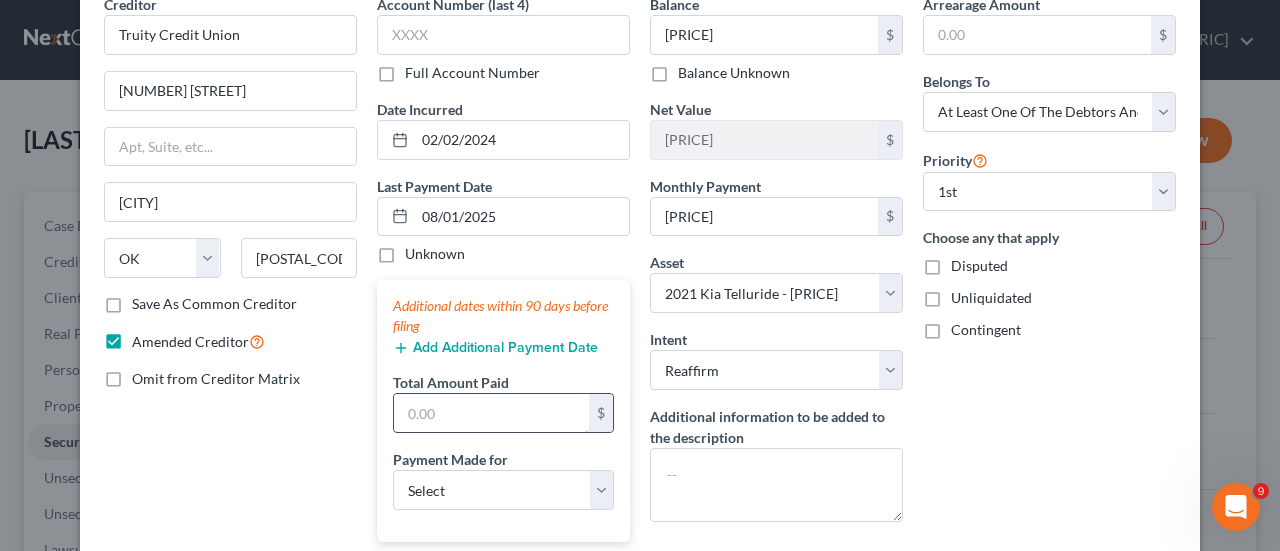 click at bounding box center [491, 413] 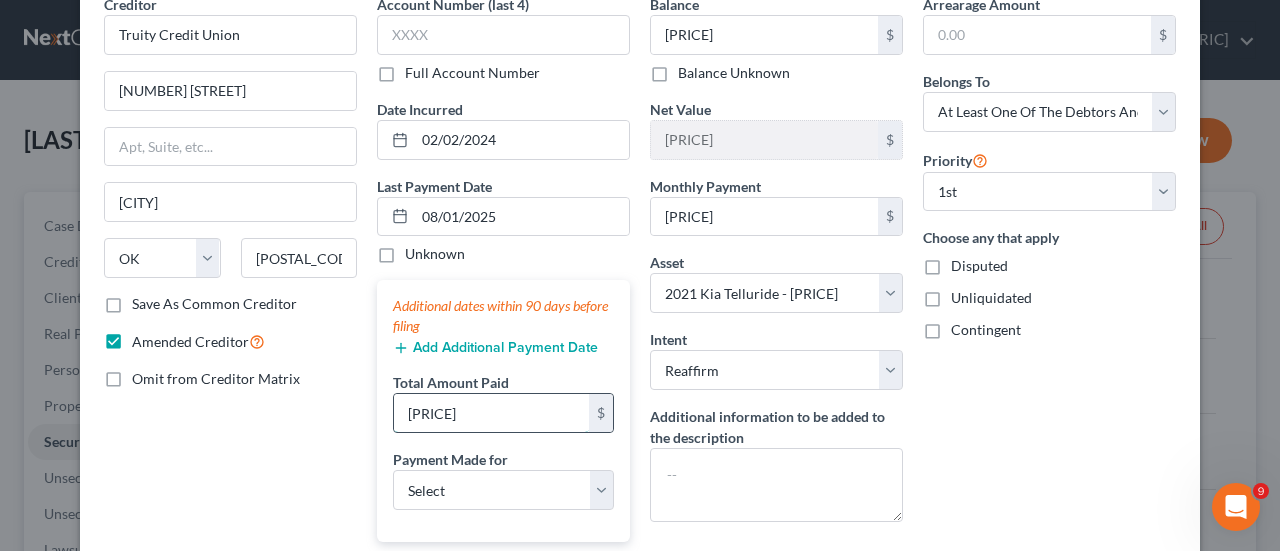 type on "[PRICE]" 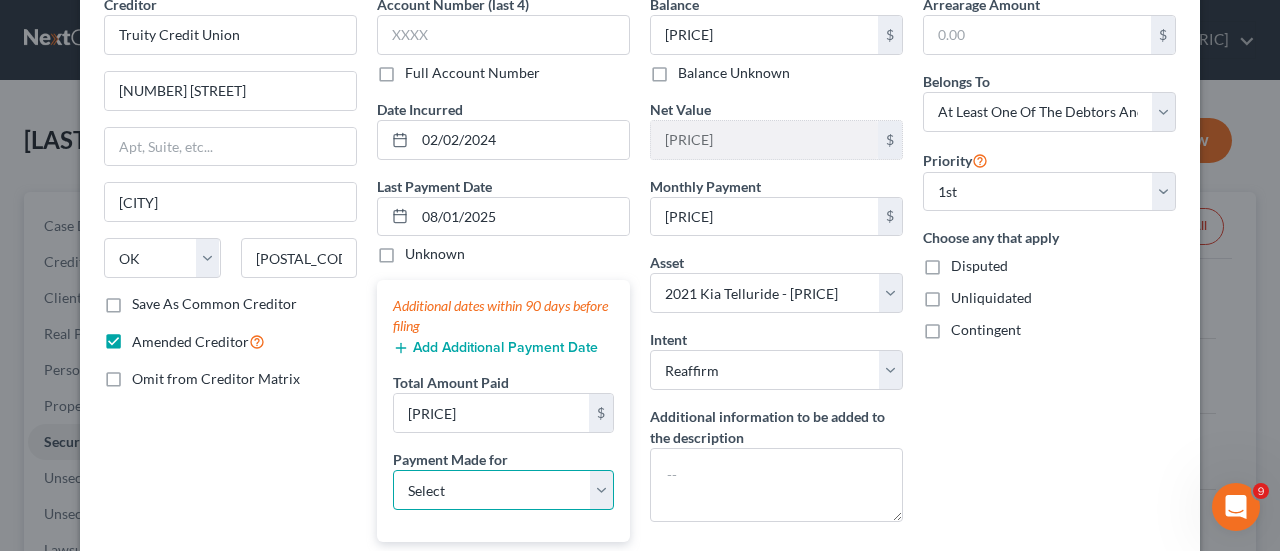click on "Select Car Credit Card Loan Repayment Mortgage Other Suppliers Or Vendors" at bounding box center (503, 490) 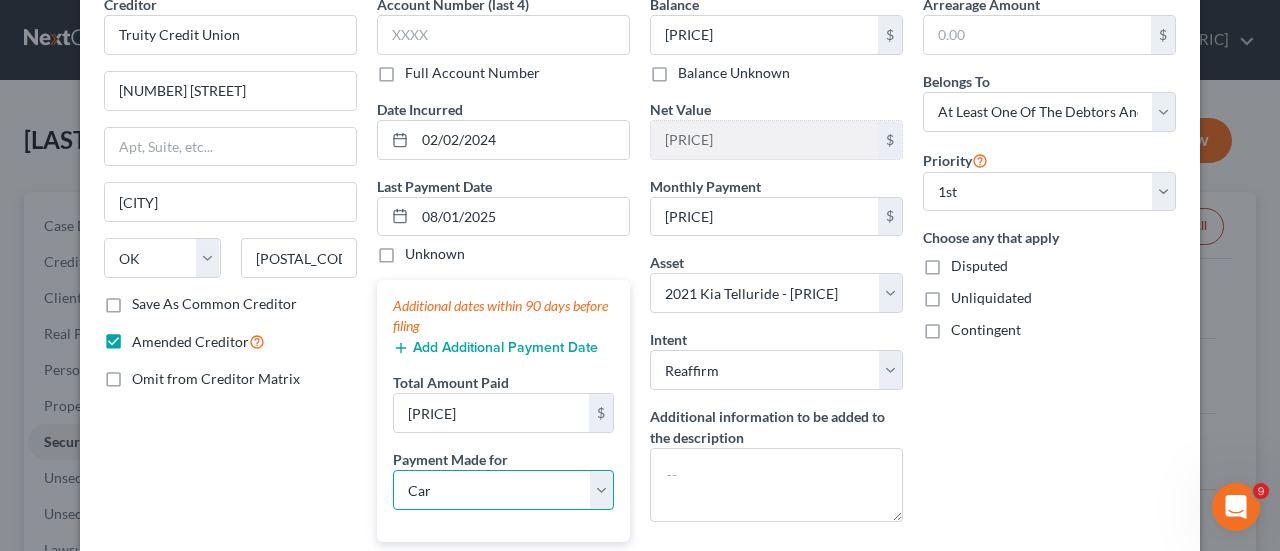 click on "Select Car Credit Card Loan Repayment Mortgage Other Suppliers Or Vendors" at bounding box center (503, 490) 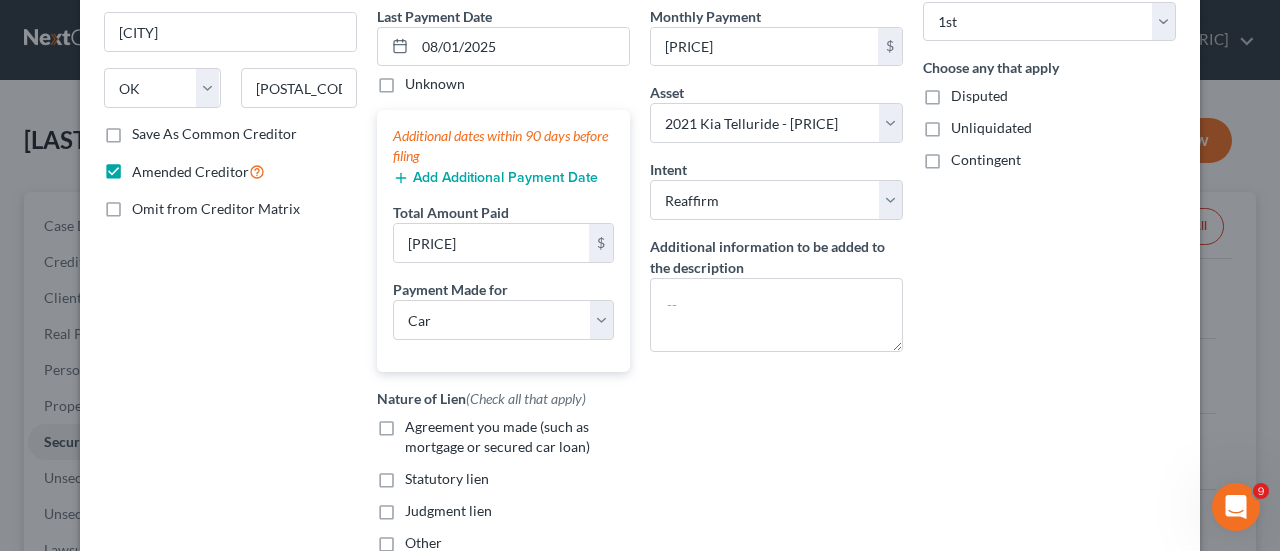 scroll, scrollTop: 329, scrollLeft: 0, axis: vertical 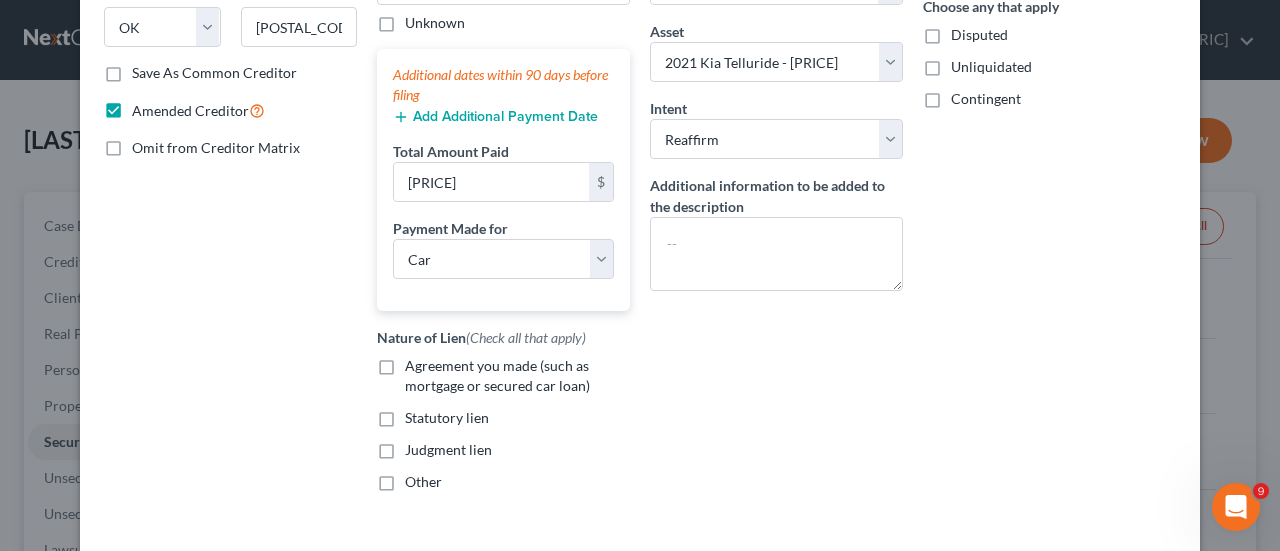 click on "Agreement you made (such as mortgage or secured car loan)" at bounding box center (517, 376) 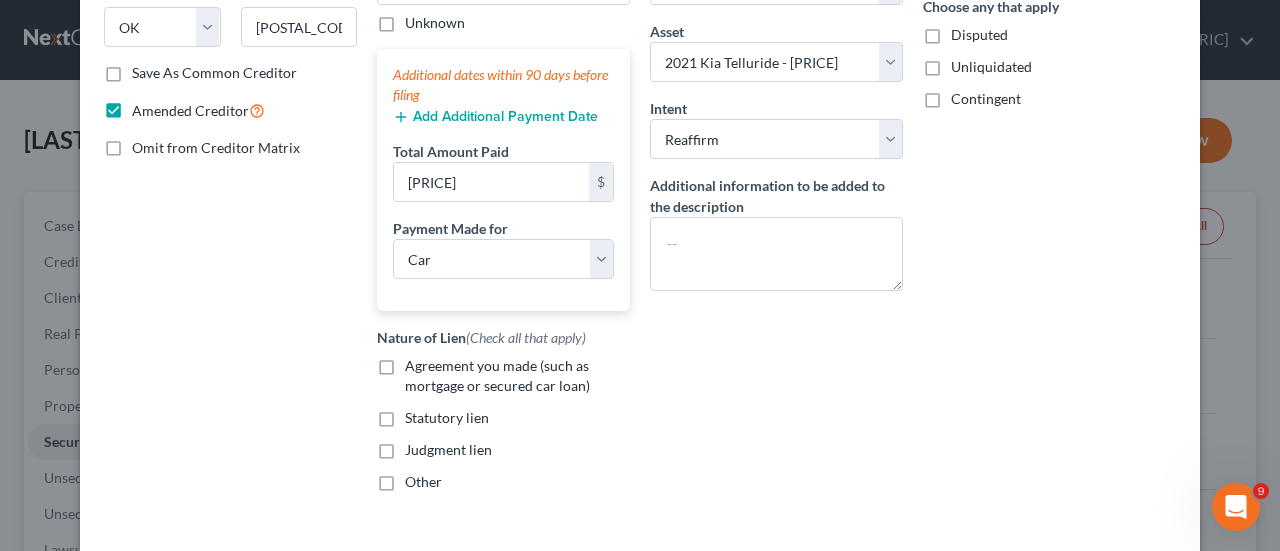 click on "Agreement you made (such as mortgage or secured car loan)" at bounding box center (419, 362) 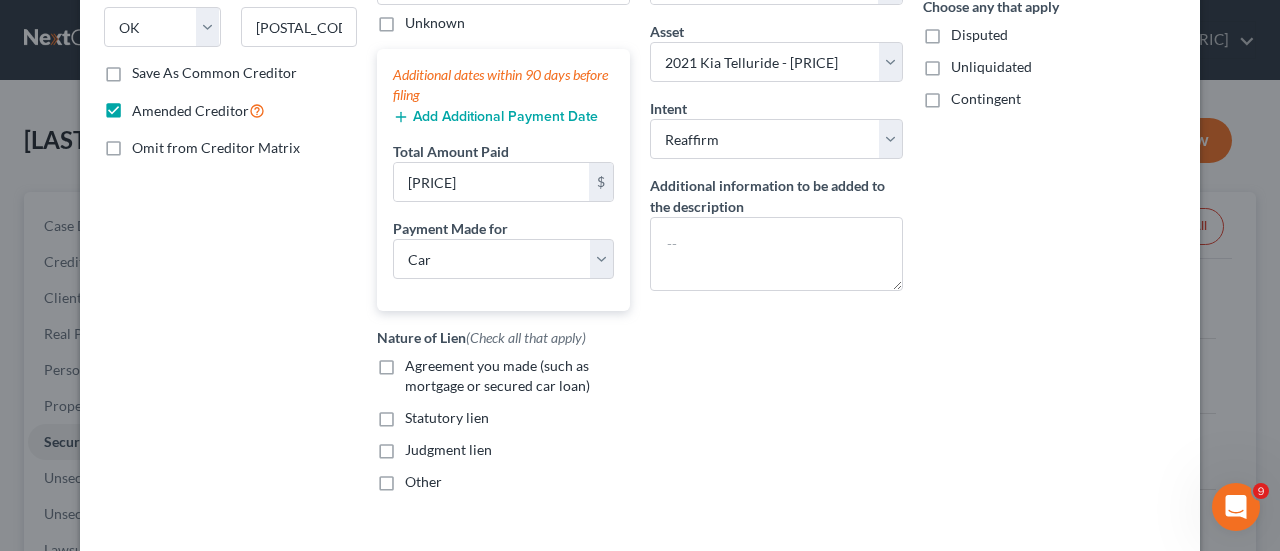 checkbox on "true" 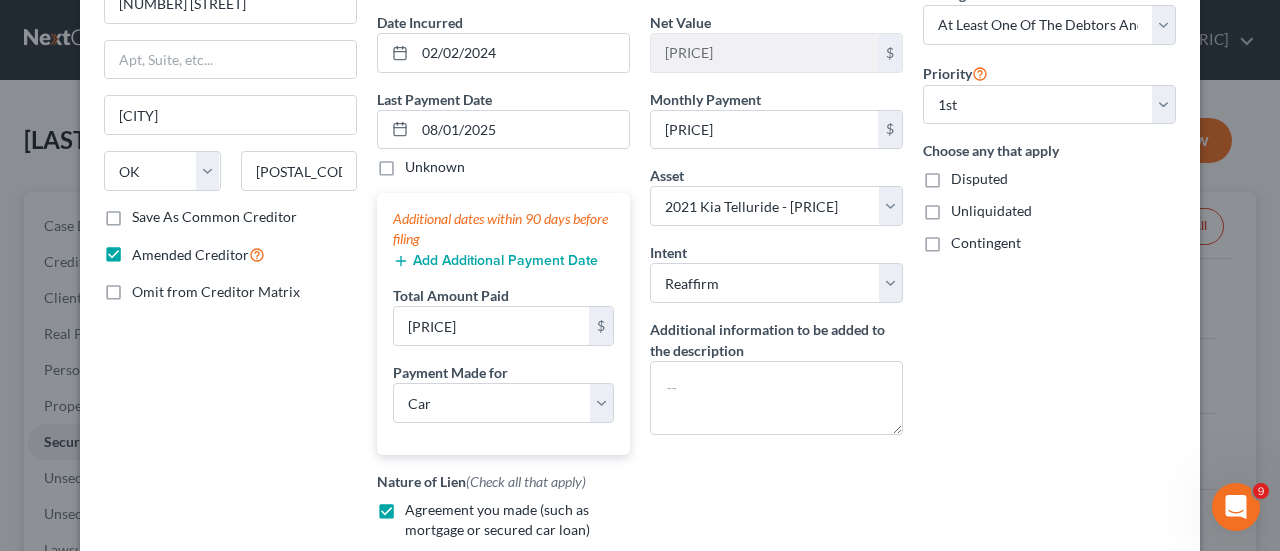 scroll, scrollTop: 160, scrollLeft: 0, axis: vertical 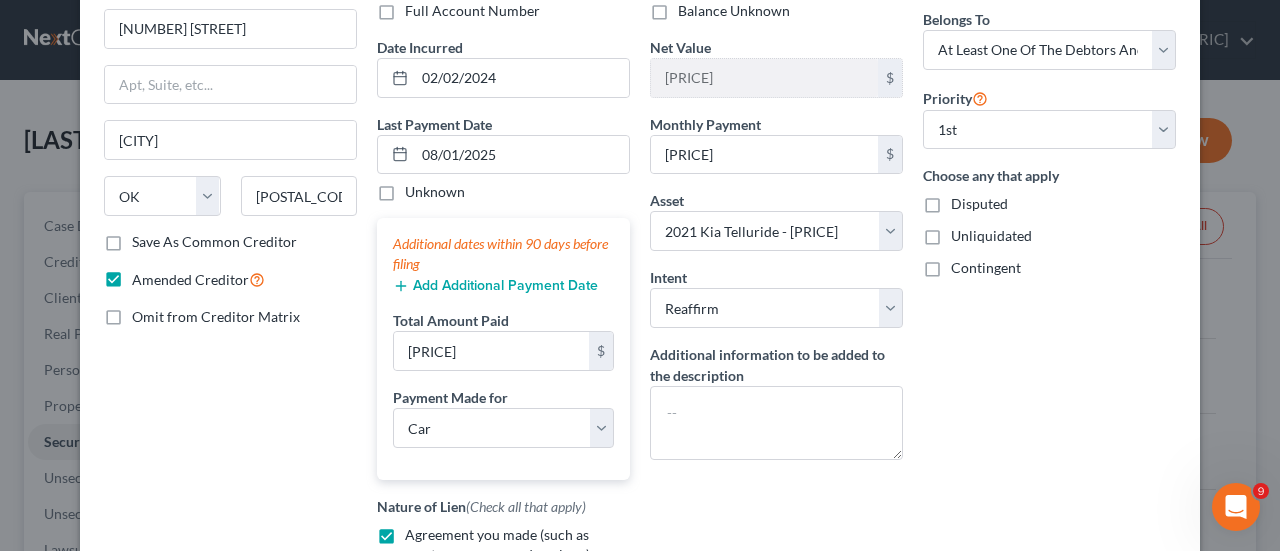click on "Add Additional Payment Date" at bounding box center (495, 286) 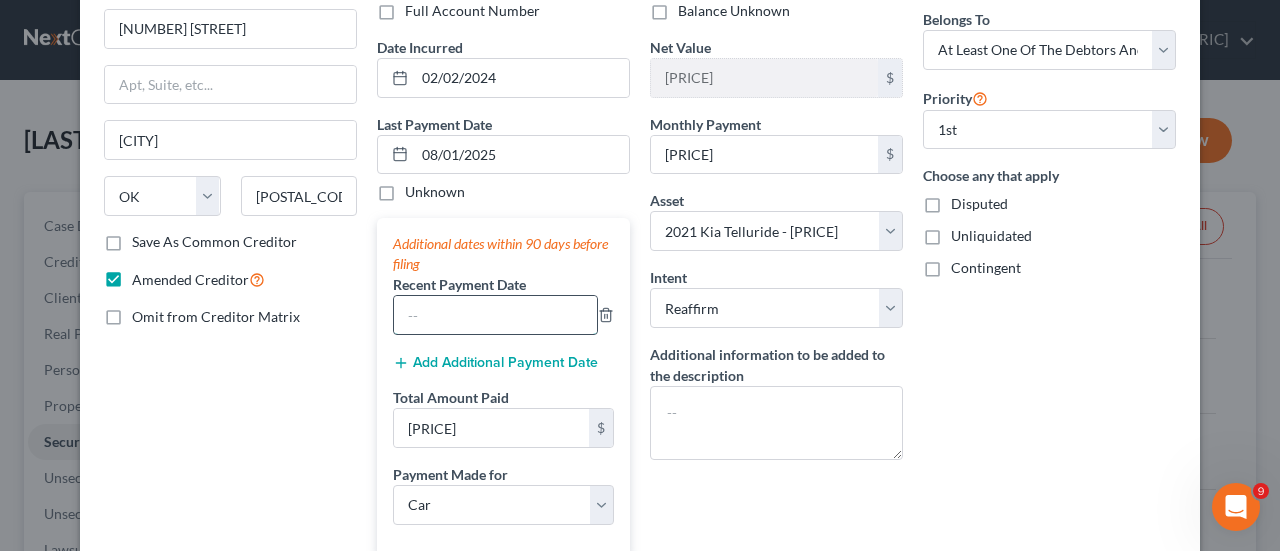 click at bounding box center [495, 315] 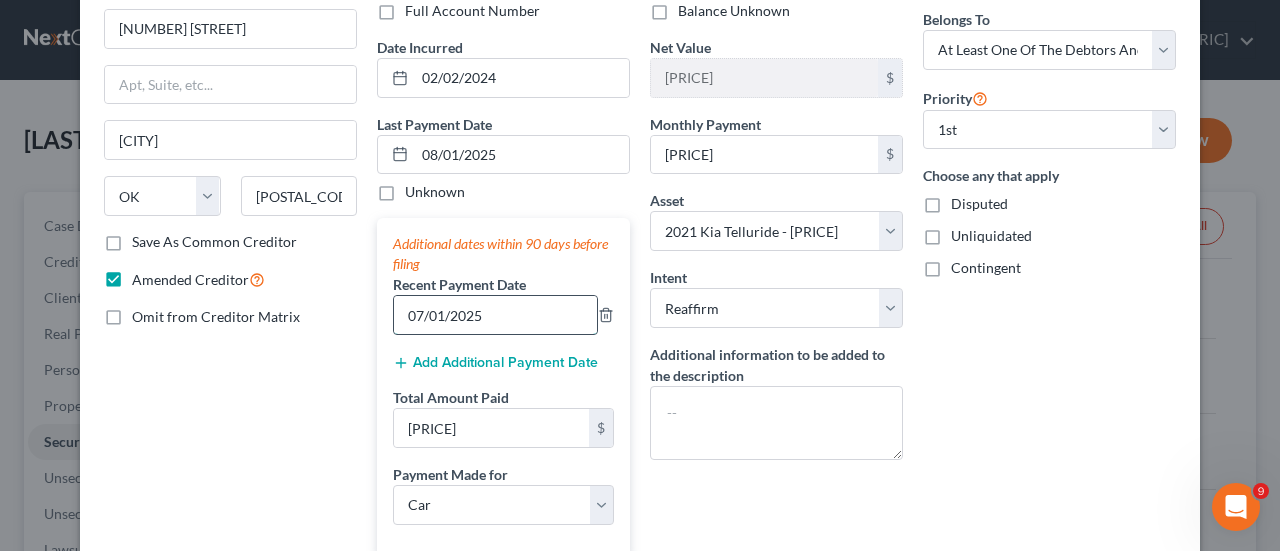 type on "07/01/2025" 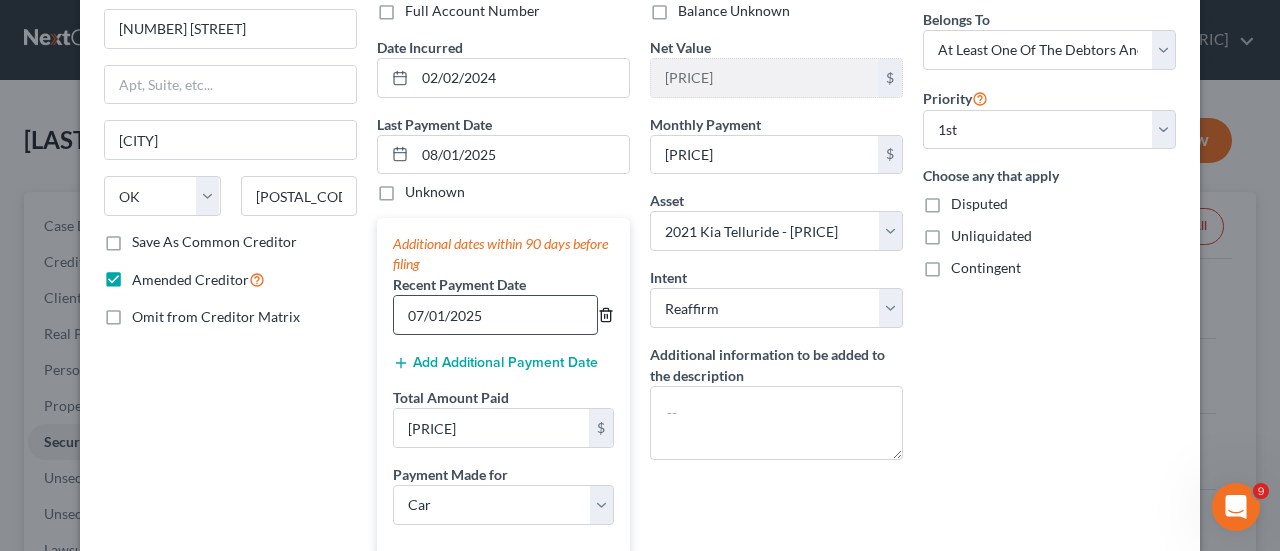type 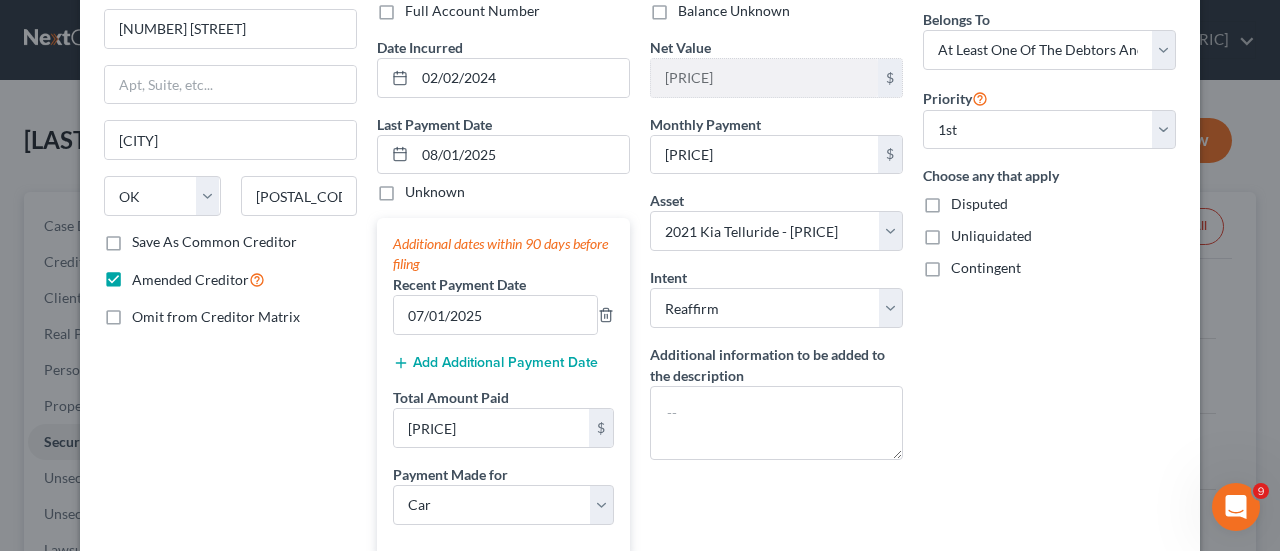 click on "Add Additional Payment Date" at bounding box center (495, 363) 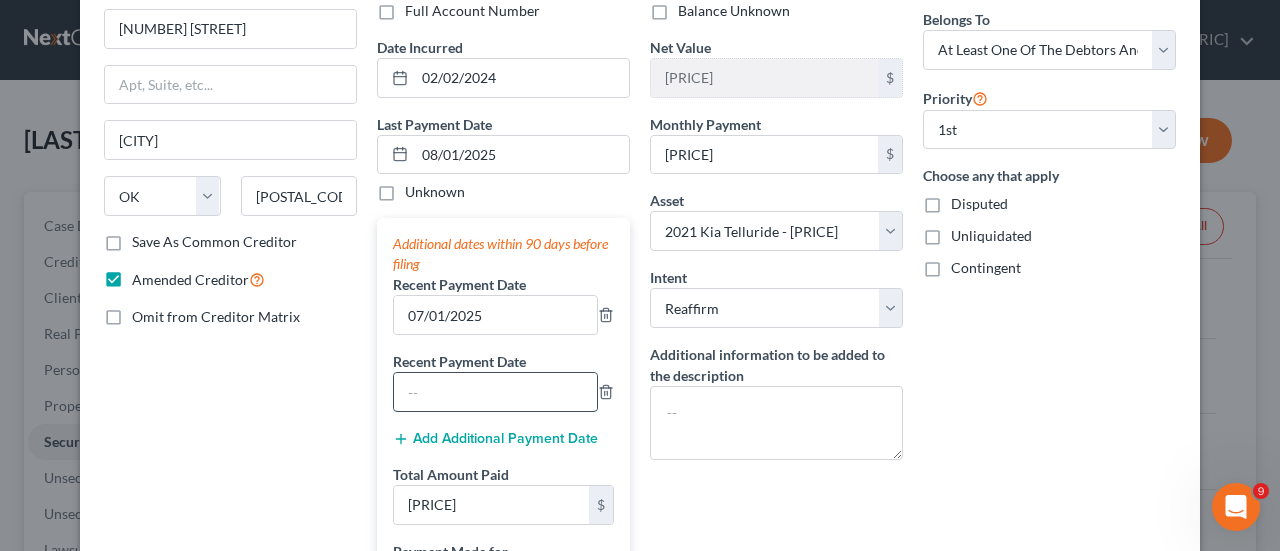 click at bounding box center (495, 392) 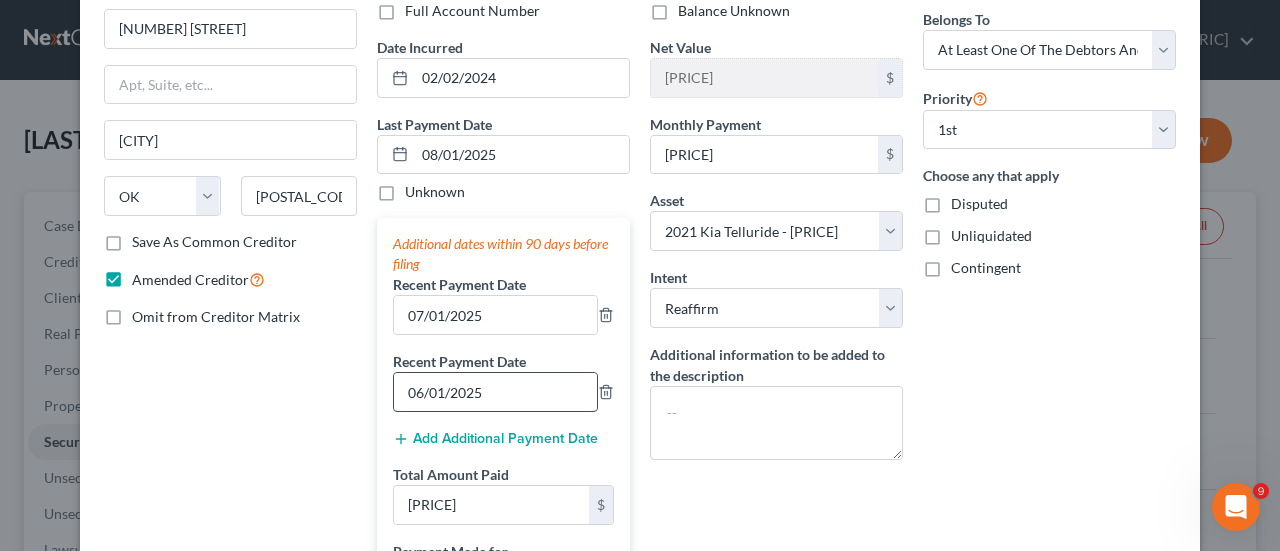 type on "06/01/2025" 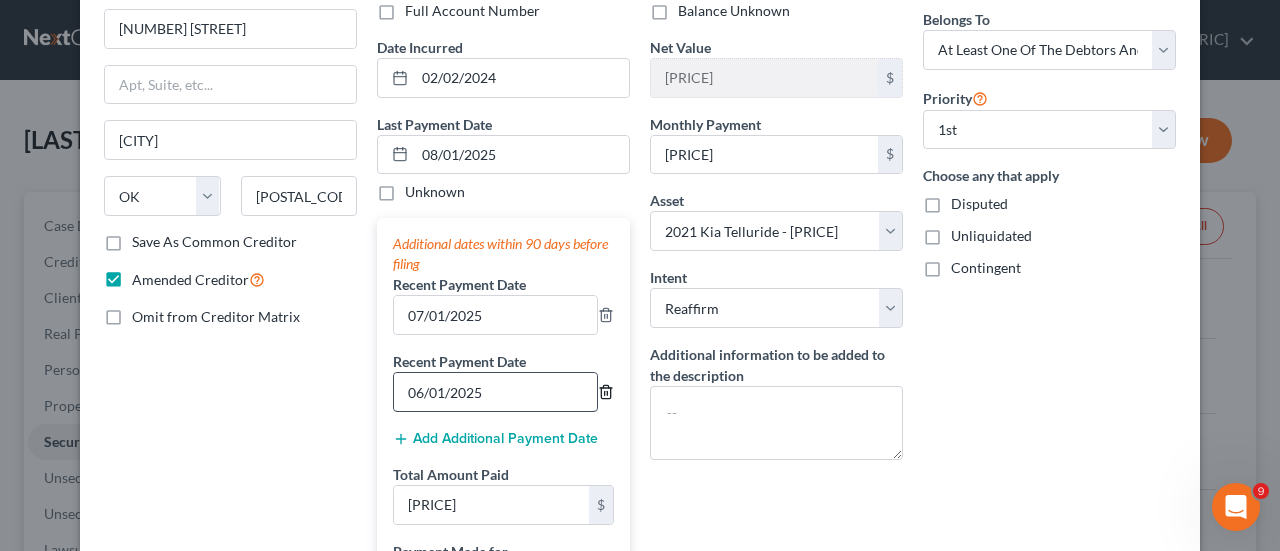 type 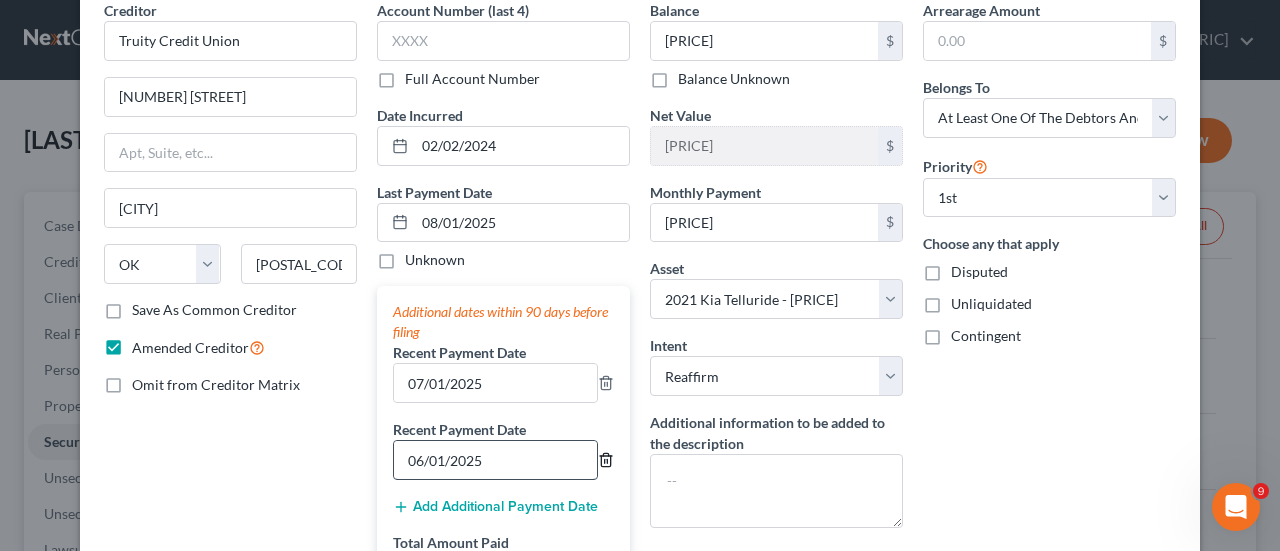 scroll, scrollTop: 60, scrollLeft: 0, axis: vertical 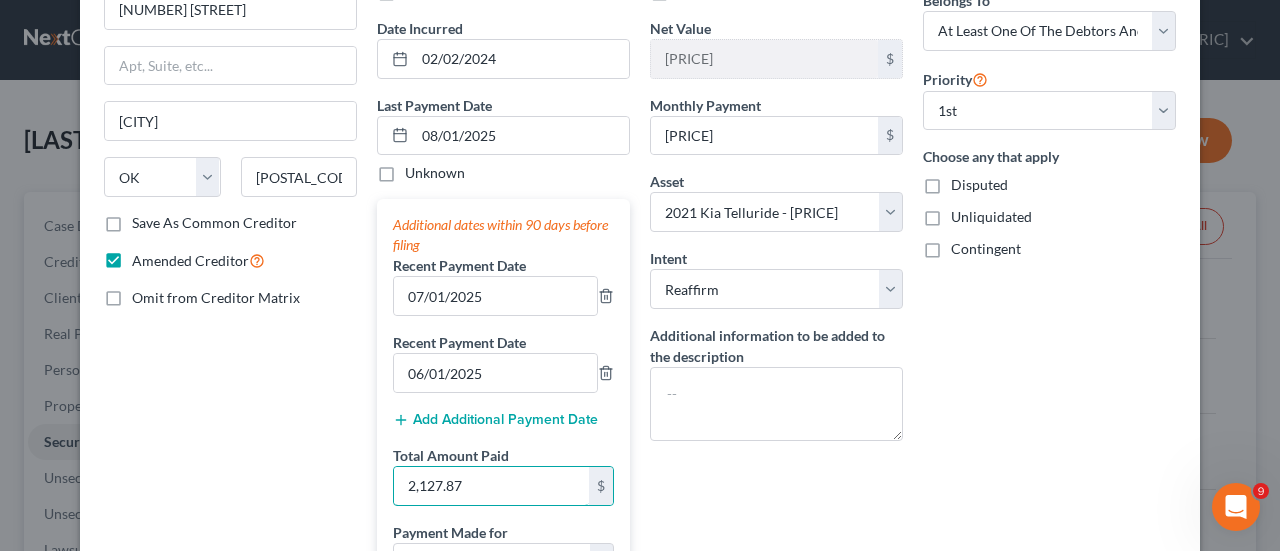 type on "2,127.87" 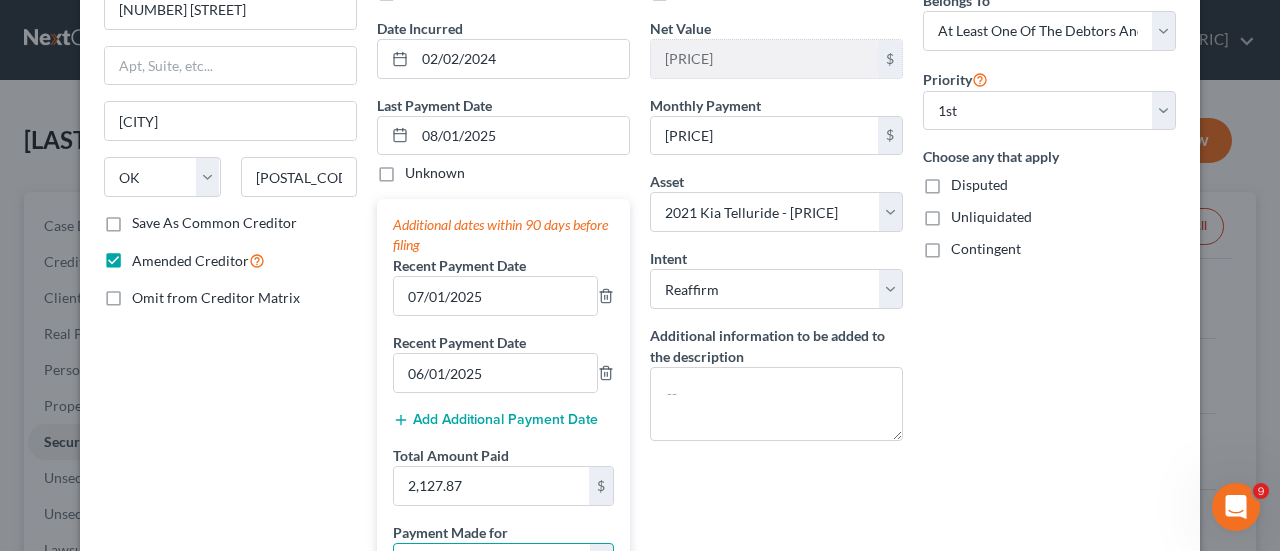 scroll, scrollTop: 205, scrollLeft: 0, axis: vertical 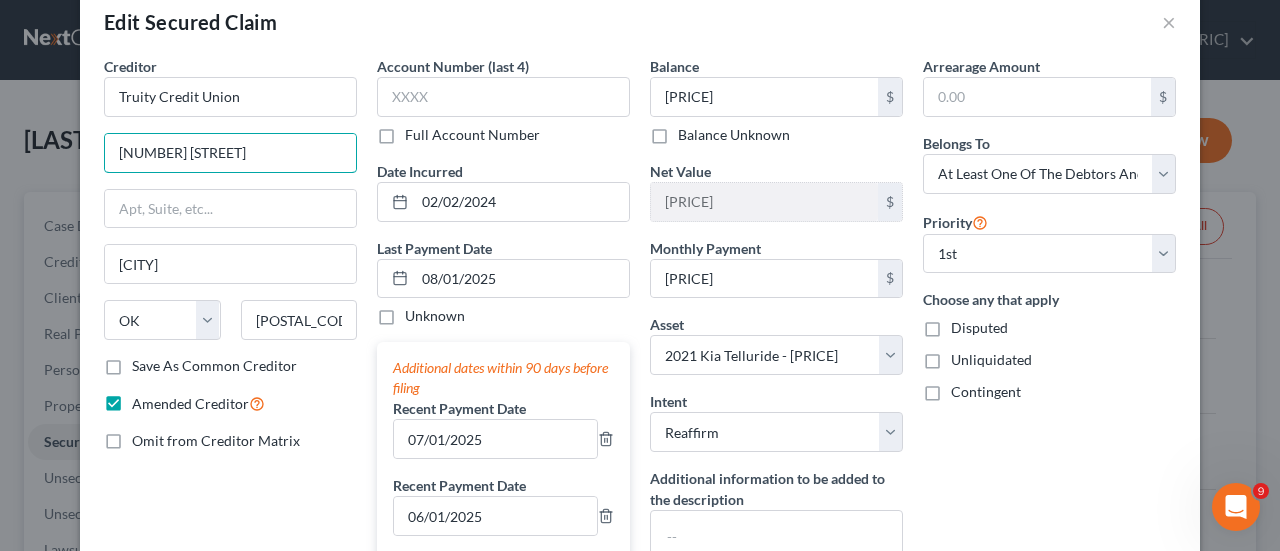 drag, startPoint x: 292, startPoint y: 151, endPoint x: 20, endPoint y: 165, distance: 272.36005 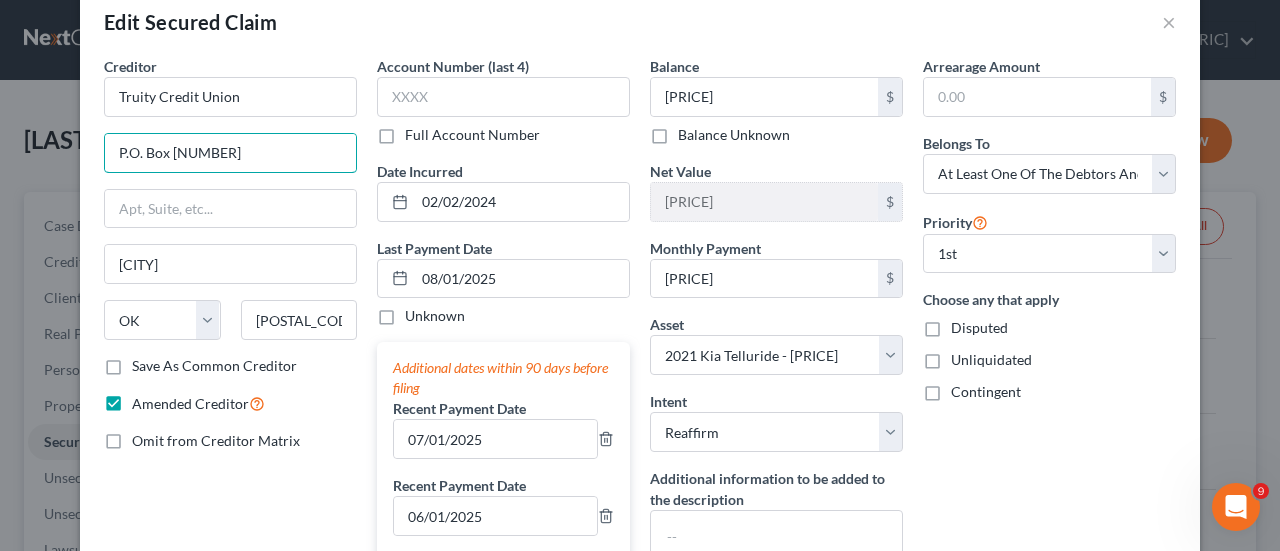 type on "P.O. Box [NUMBER]" 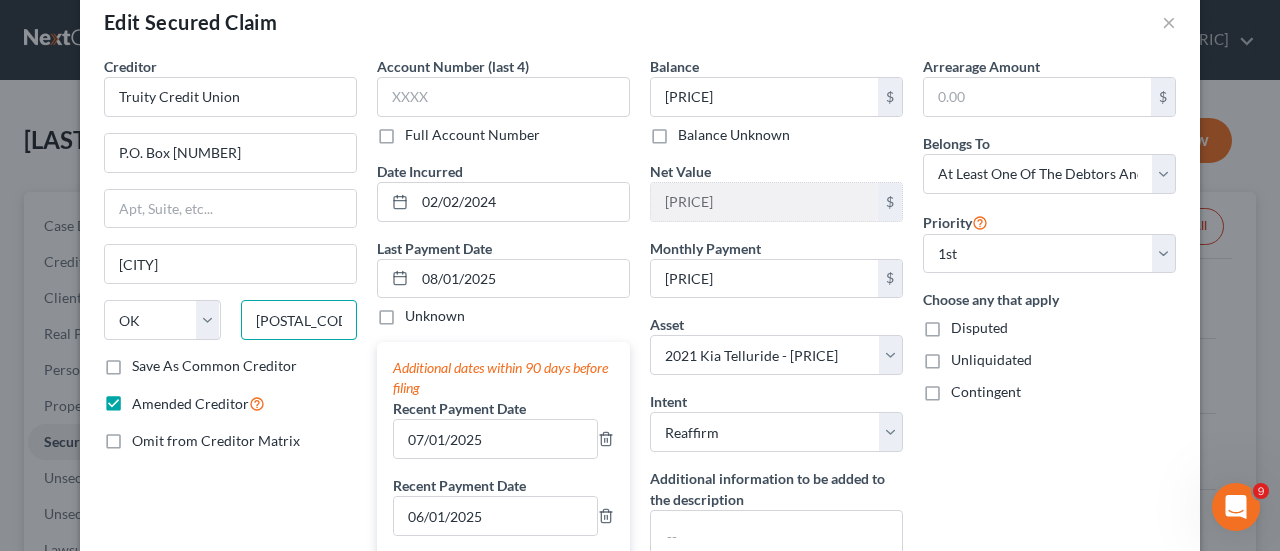 type on "[POSTAL_CODE]" 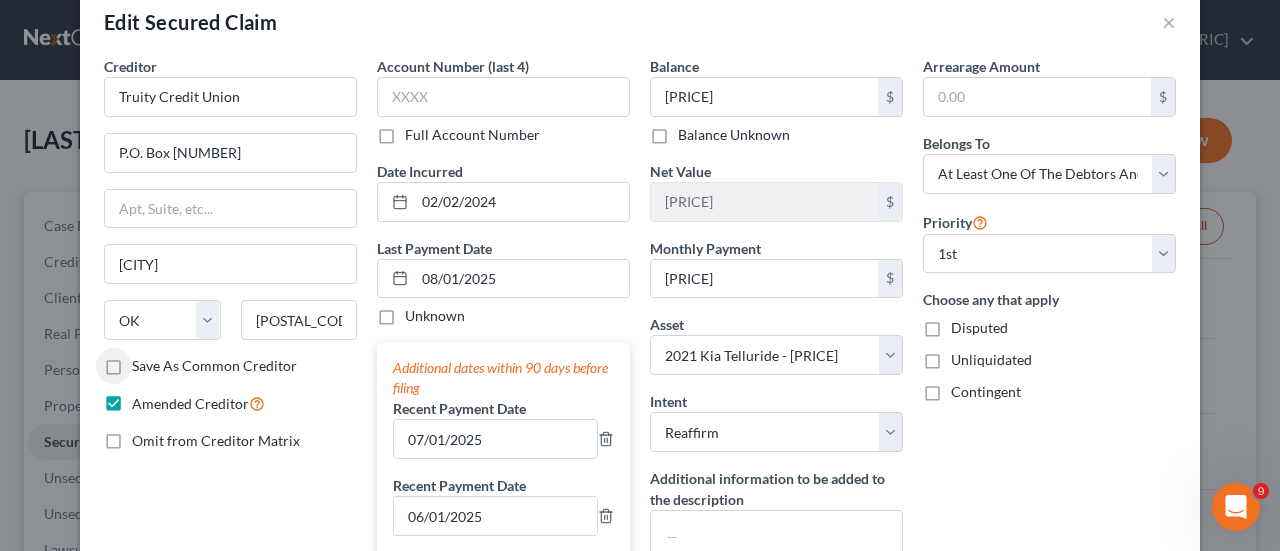 click on "Save As Common Creditor" at bounding box center [214, 366] 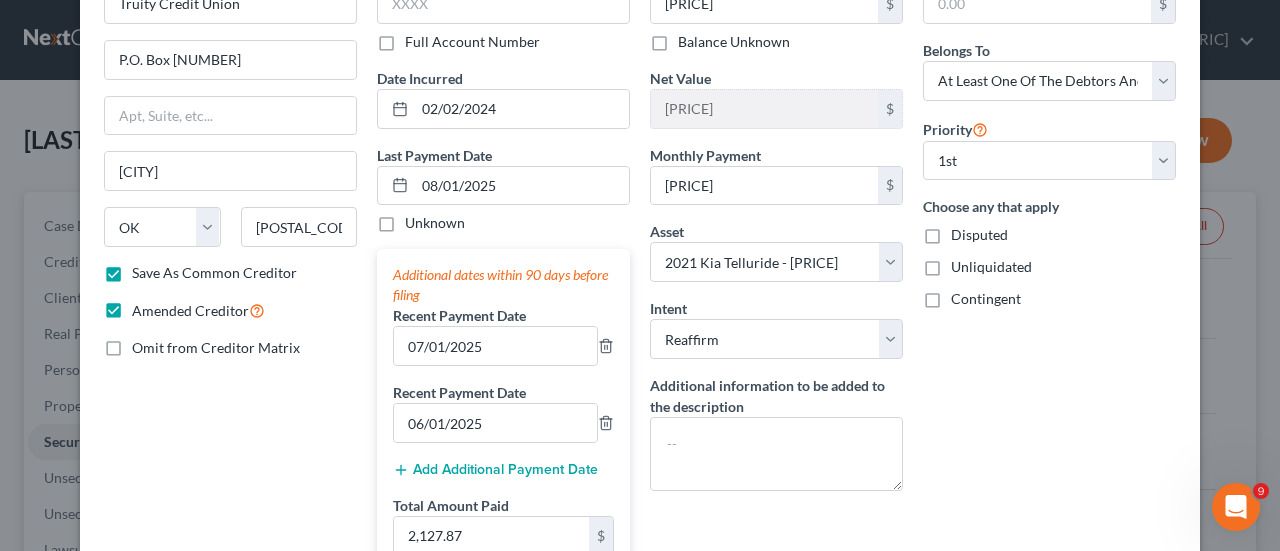 scroll, scrollTop: 164, scrollLeft: 0, axis: vertical 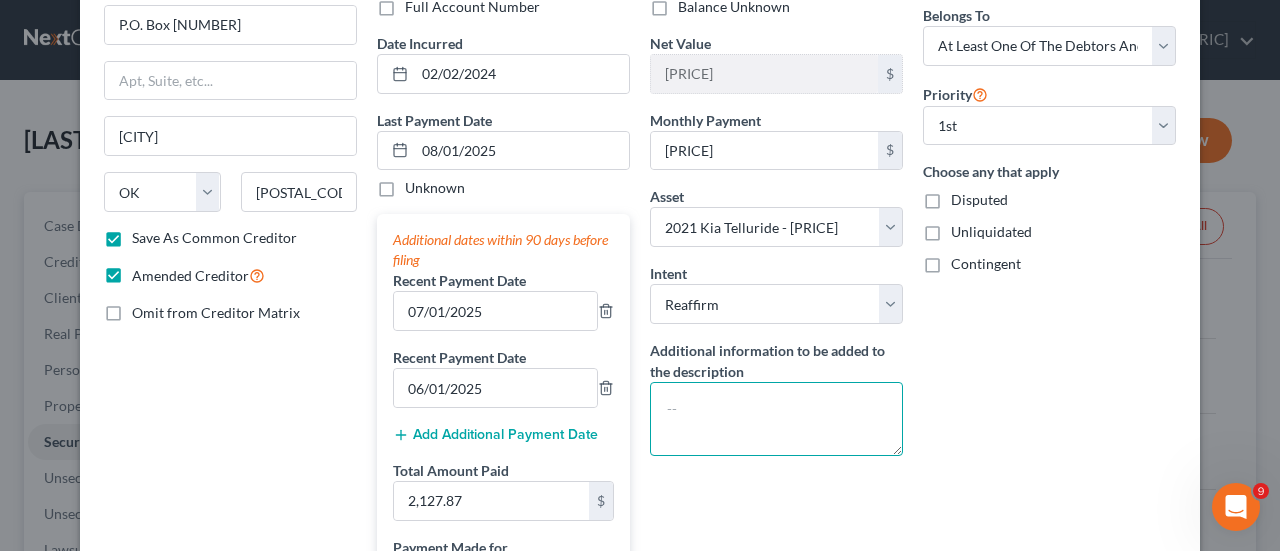 click at bounding box center [776, 419] 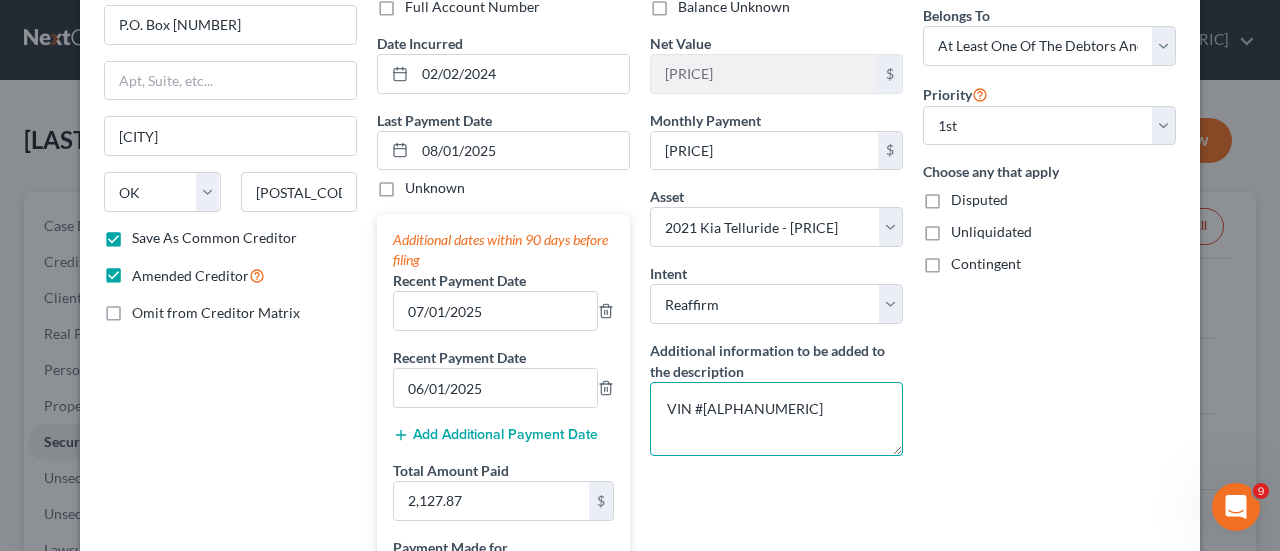 type on "VIN #[ALPHANUMERIC]" 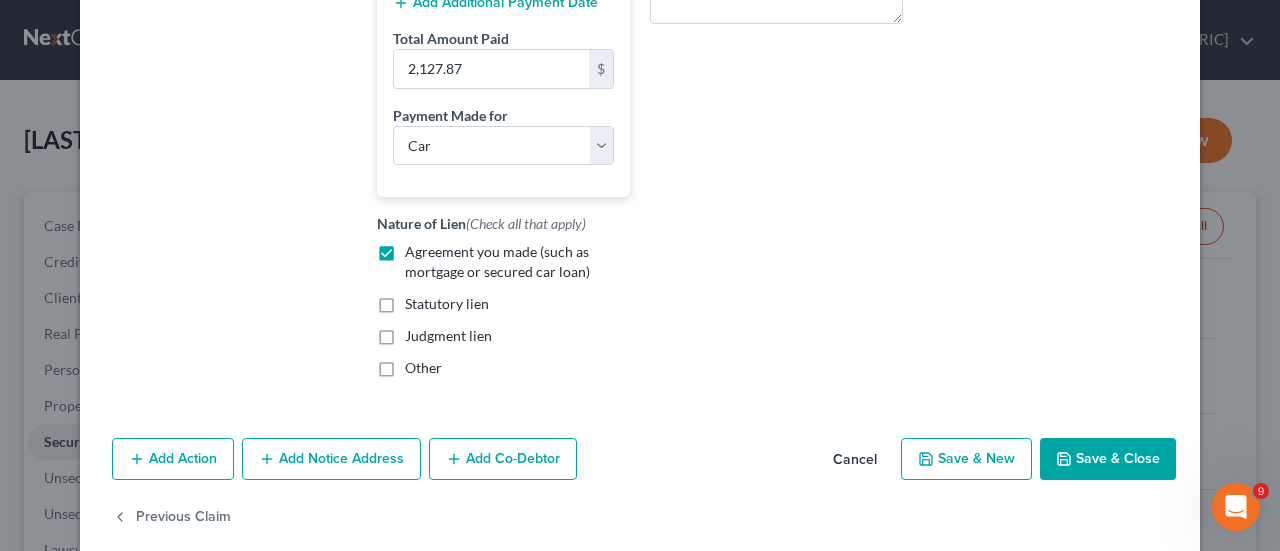 scroll, scrollTop: 602, scrollLeft: 0, axis: vertical 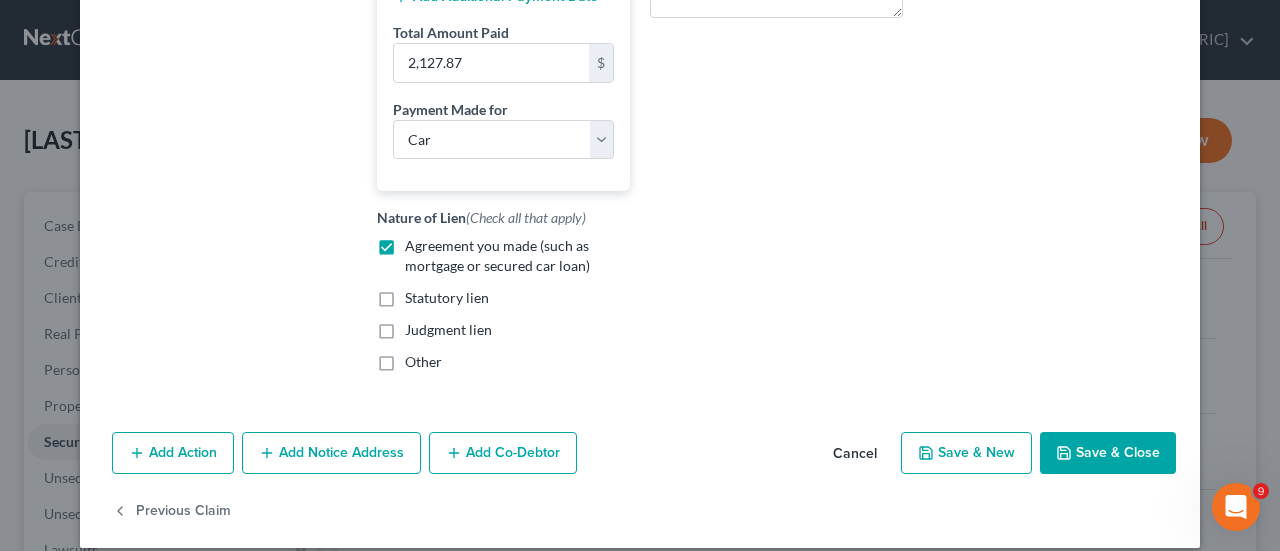 click on "Add Co-Debtor" at bounding box center [503, 453] 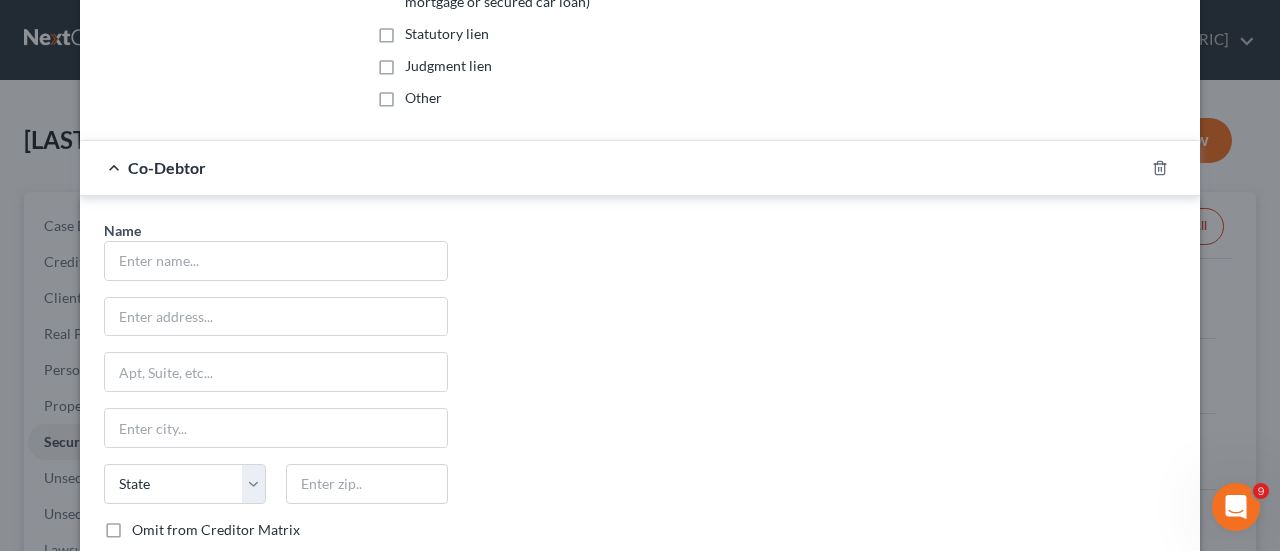 scroll, scrollTop: 874, scrollLeft: 0, axis: vertical 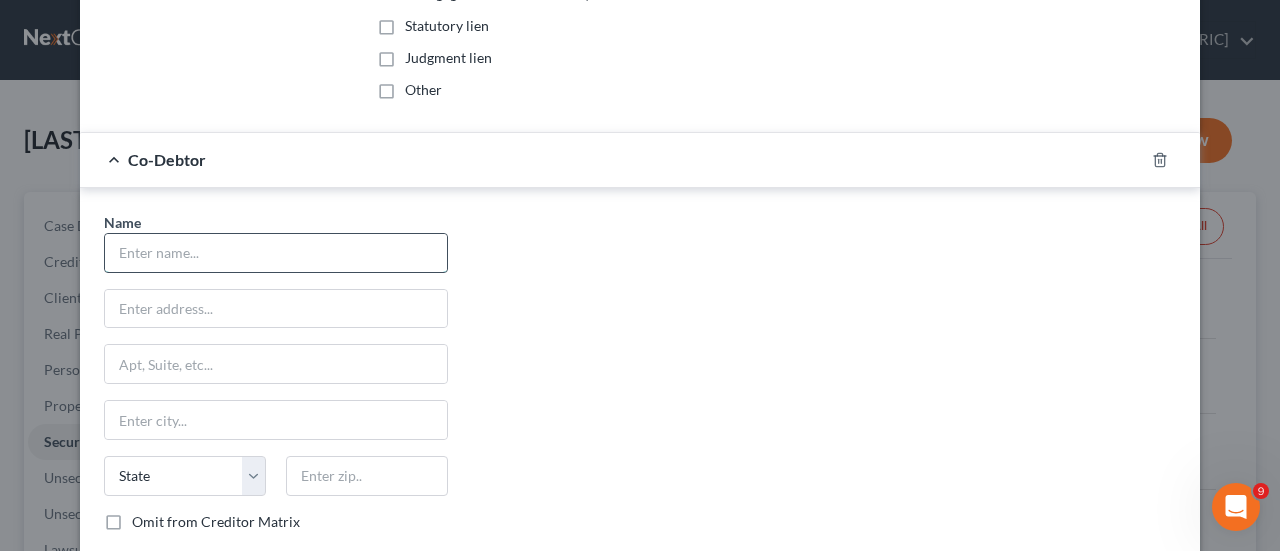 click at bounding box center [276, 253] 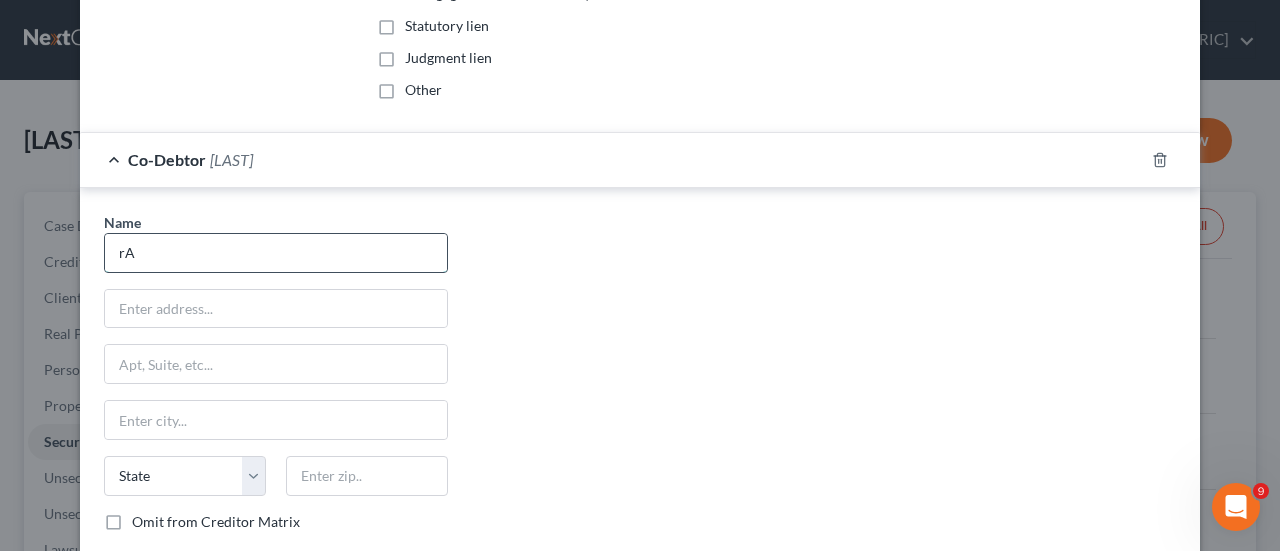 type on "r" 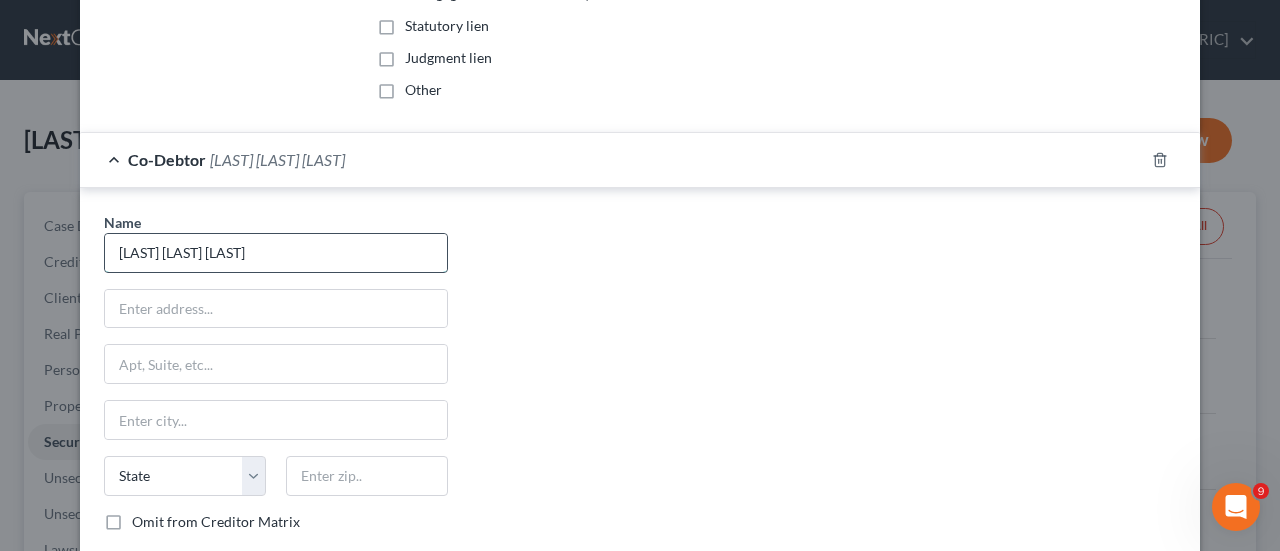 type on "[LAST] [LAST] [LAST]" 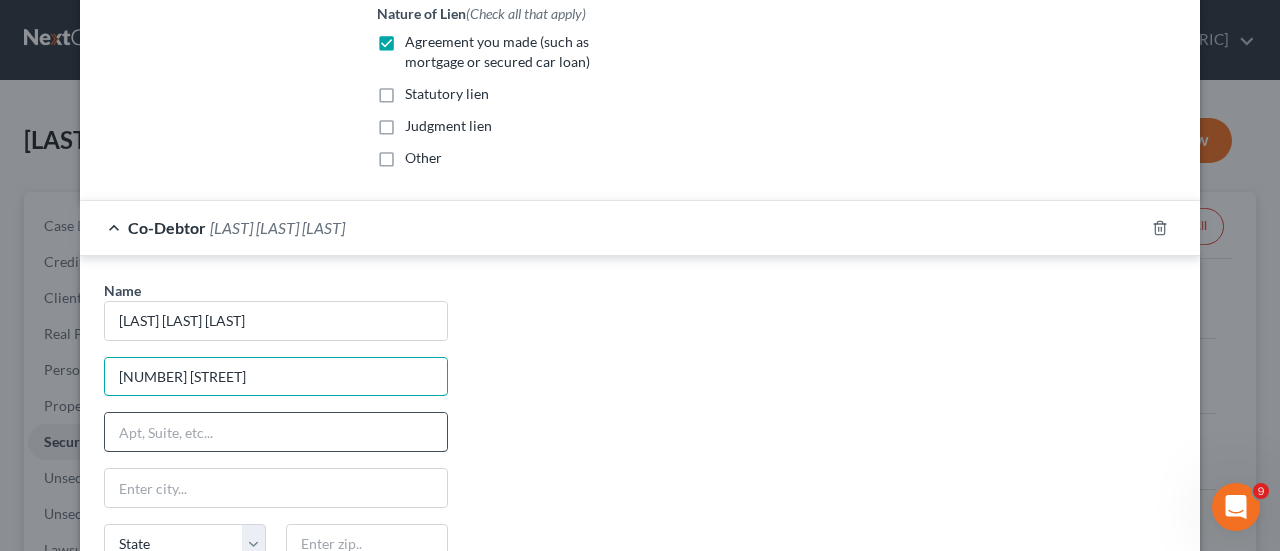 scroll, scrollTop: 774, scrollLeft: 0, axis: vertical 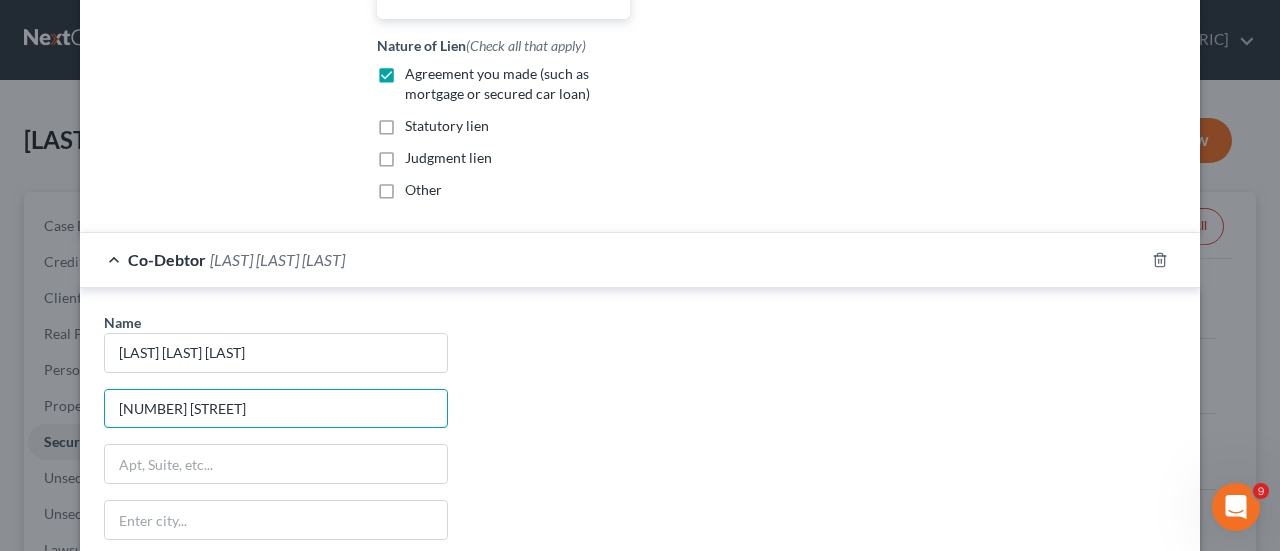 type on "[NUMBER] [STREET]" 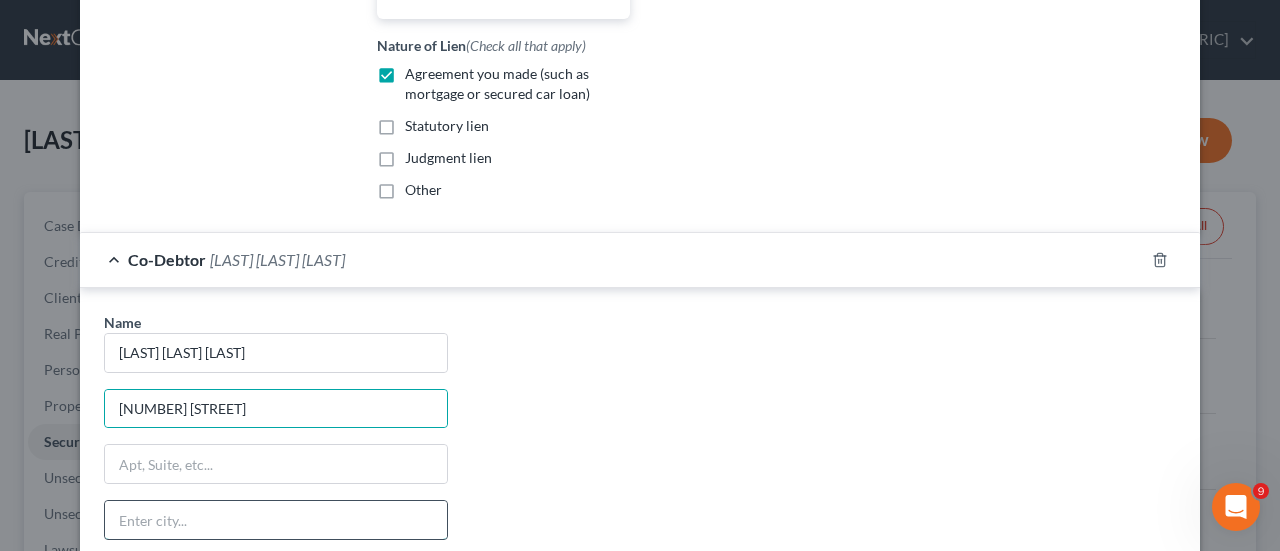 click at bounding box center [276, 520] 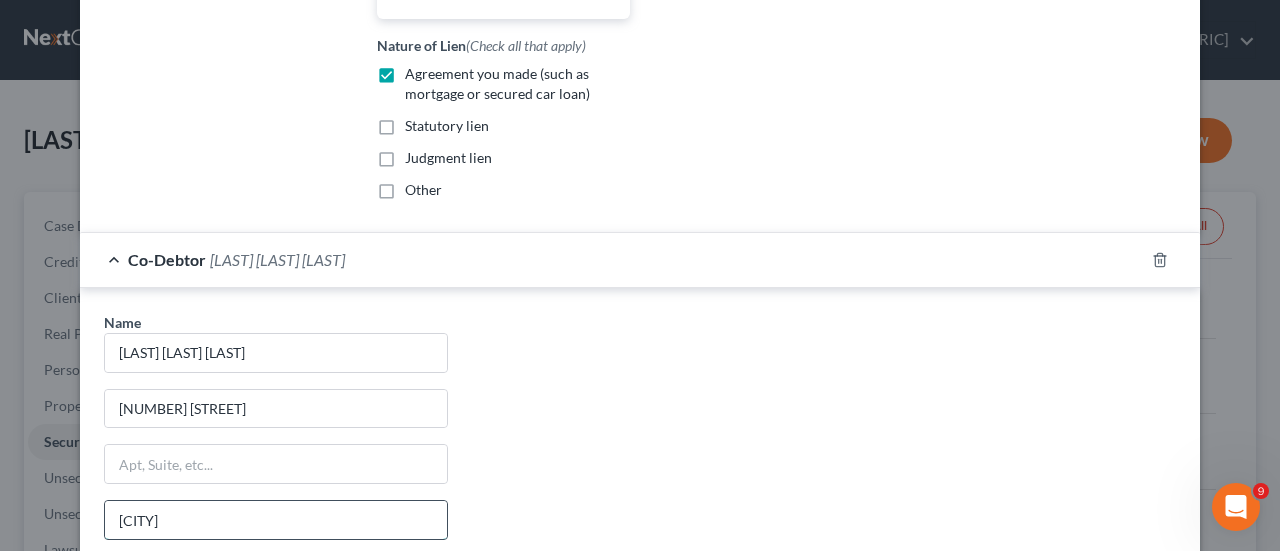type on "[CITY]" 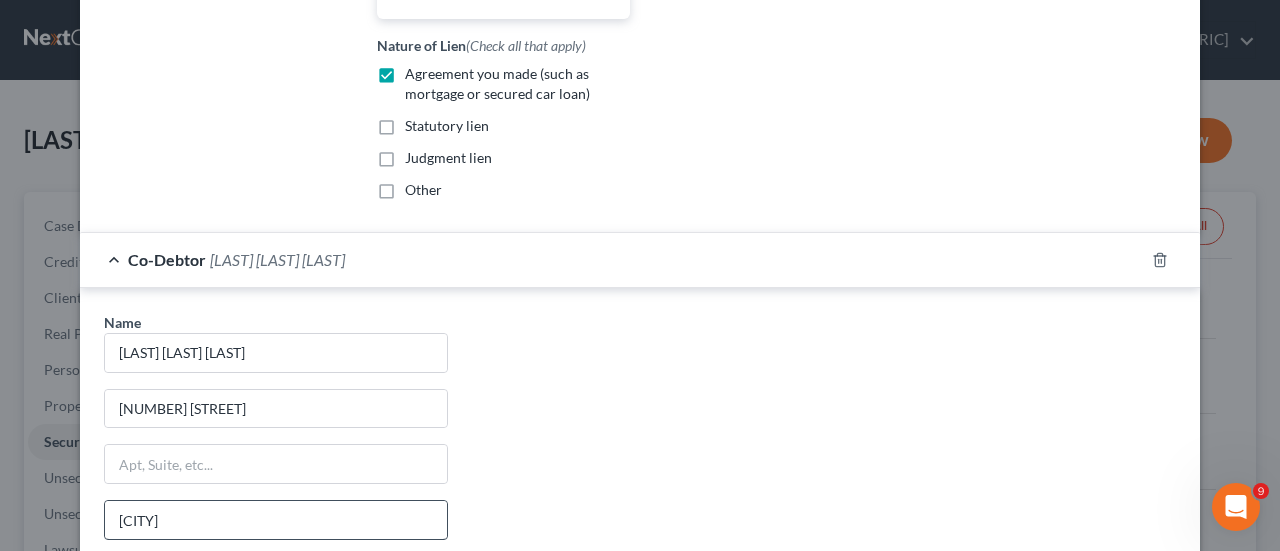 scroll, scrollTop: 810, scrollLeft: 0, axis: vertical 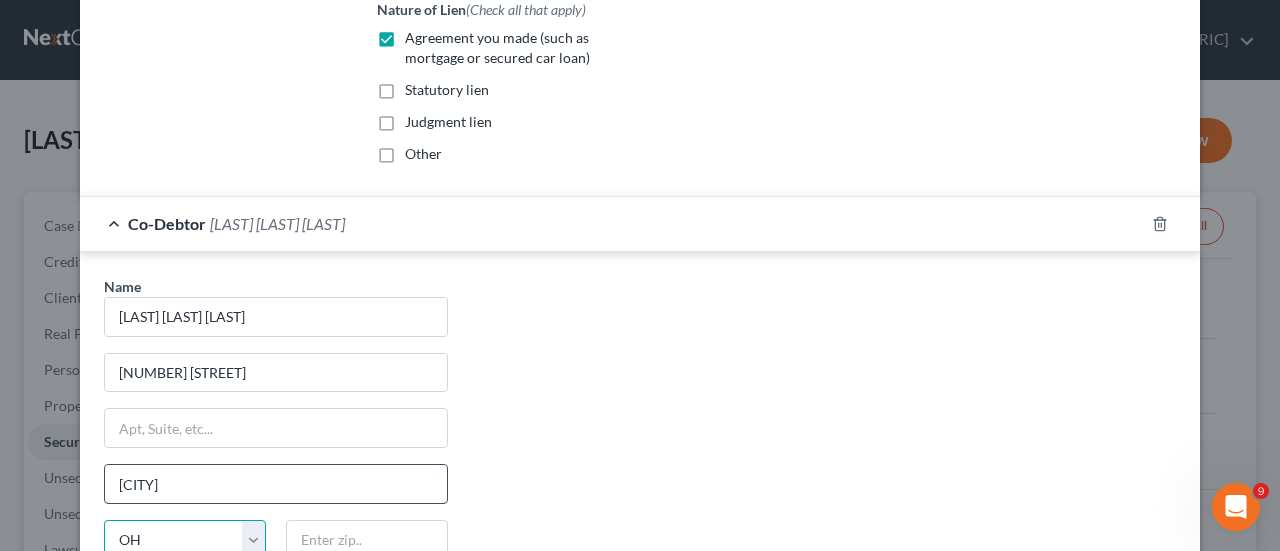 select on "37" 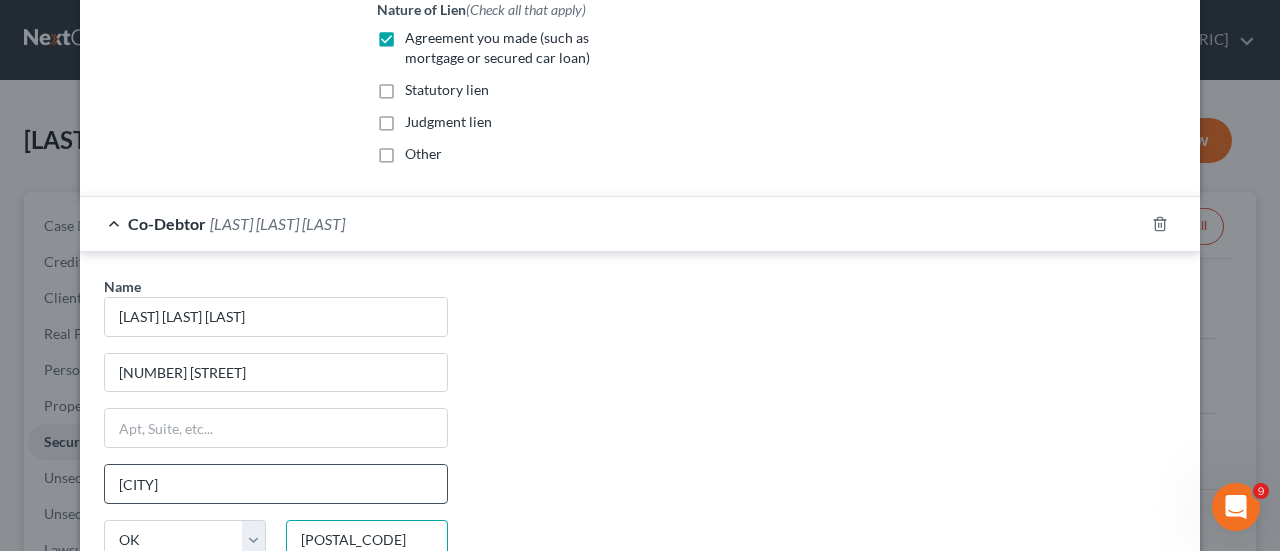 type on "[POSTAL_CODE]" 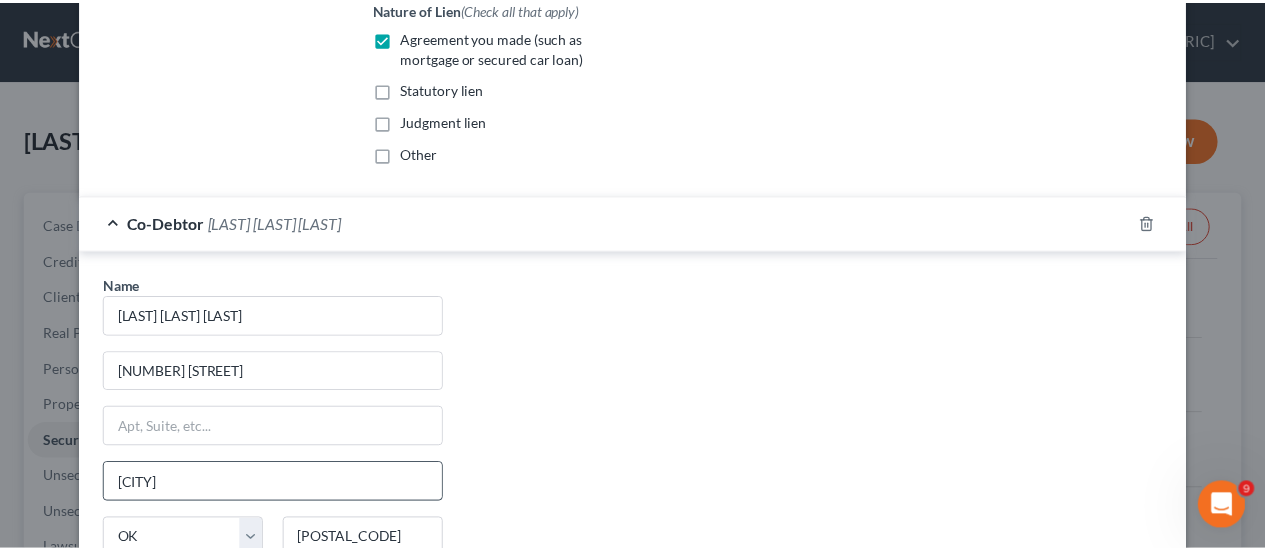 scroll, scrollTop: 1081, scrollLeft: 0, axis: vertical 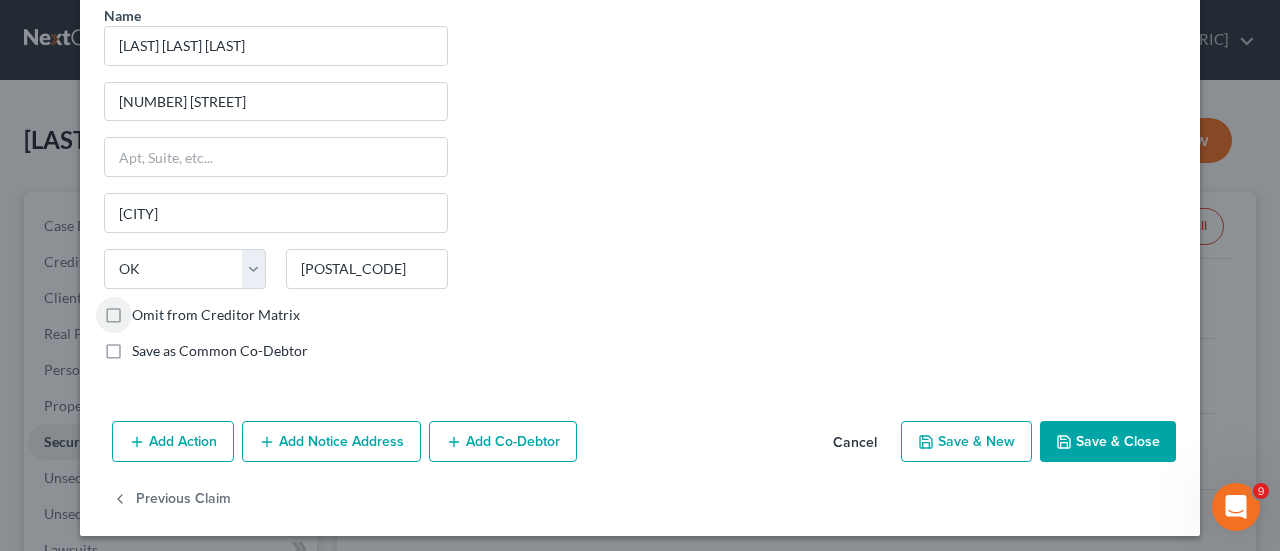 click on "Save & Close" at bounding box center (1108, 442) 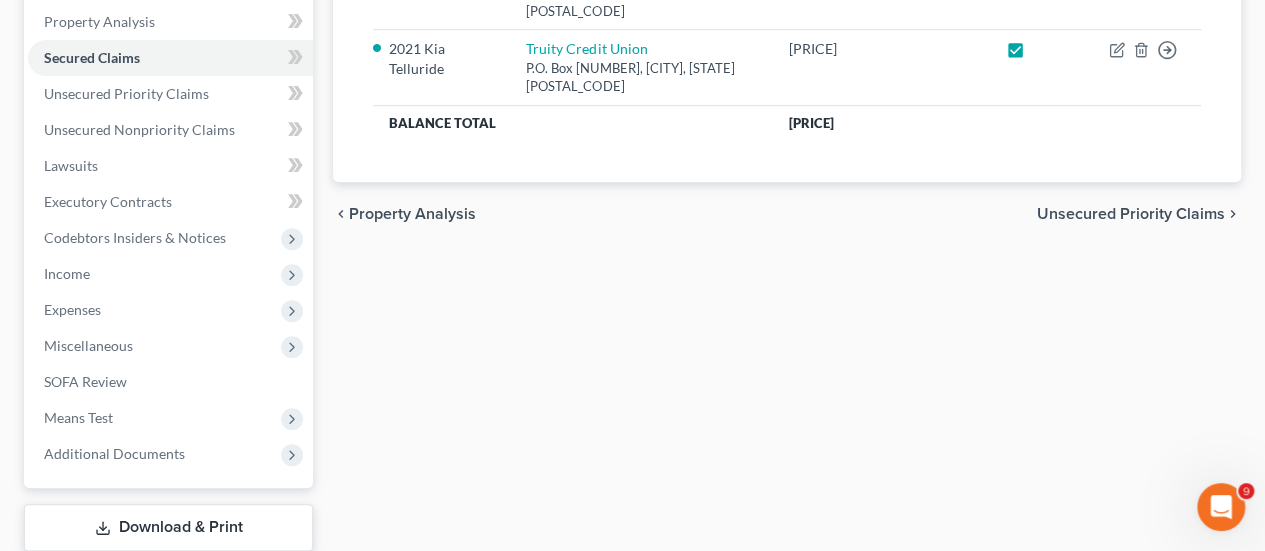 scroll, scrollTop: 385, scrollLeft: 0, axis: vertical 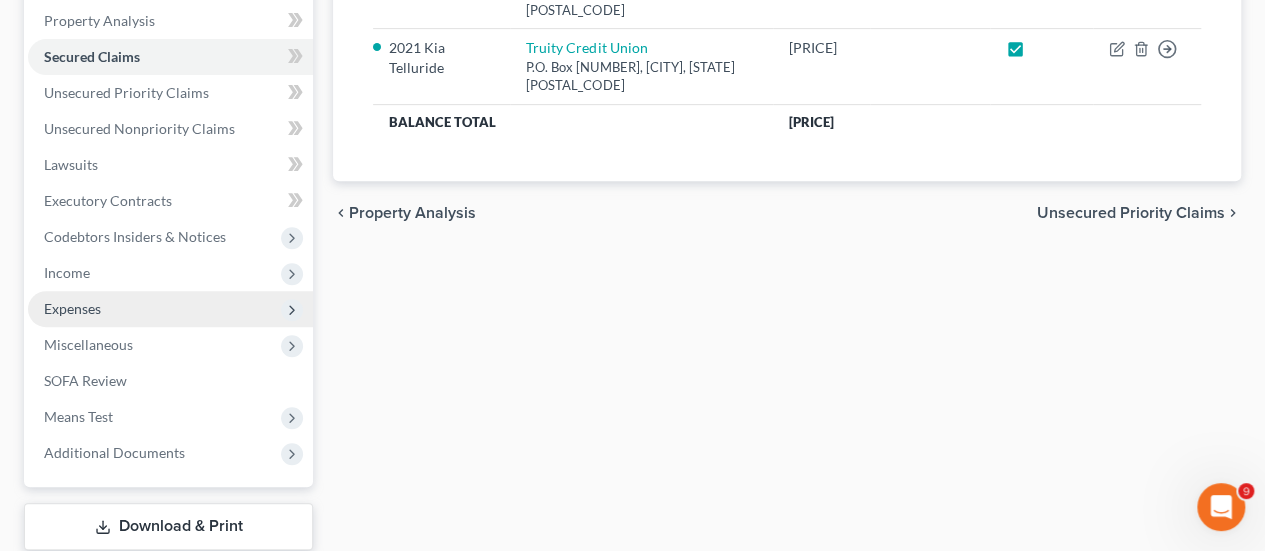 click on "Expenses" at bounding box center [170, 309] 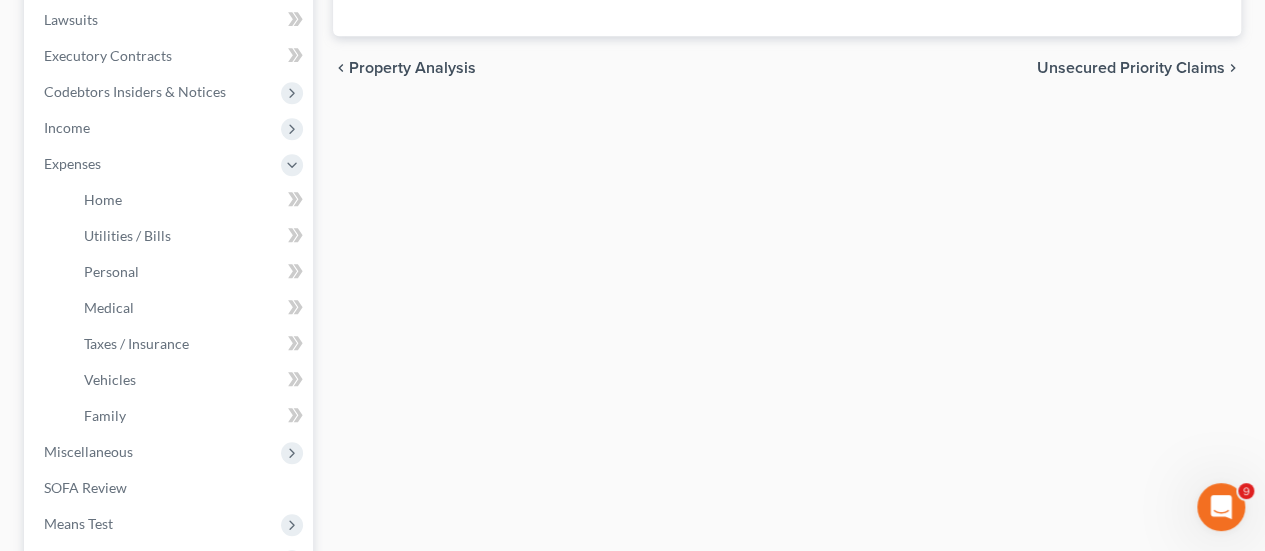 scroll, scrollTop: 538, scrollLeft: 0, axis: vertical 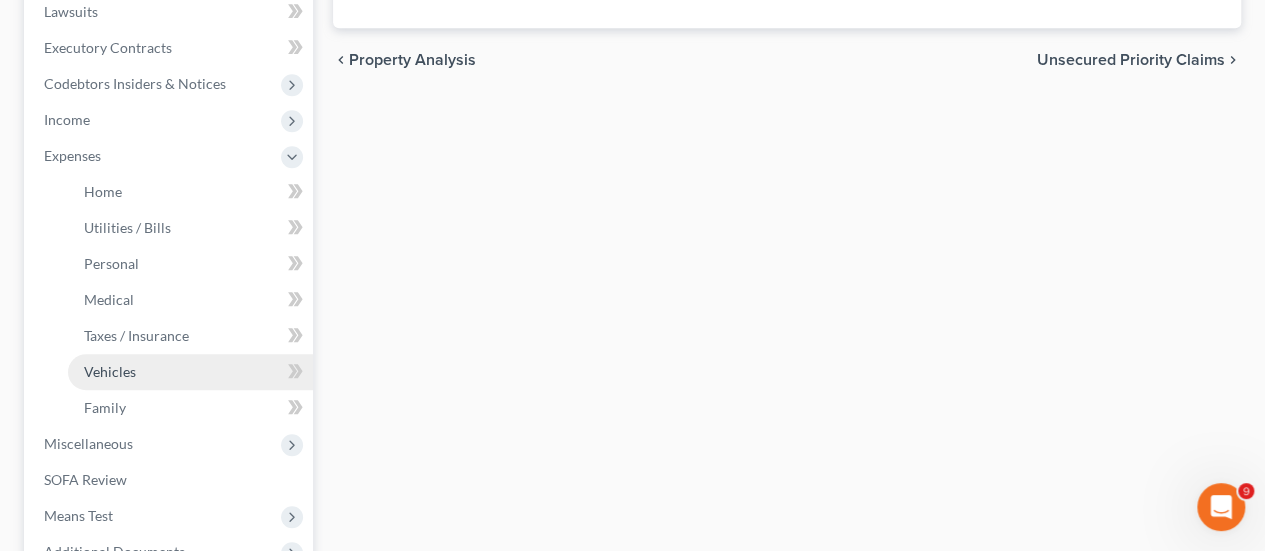 click on "Vehicles" at bounding box center (190, 372) 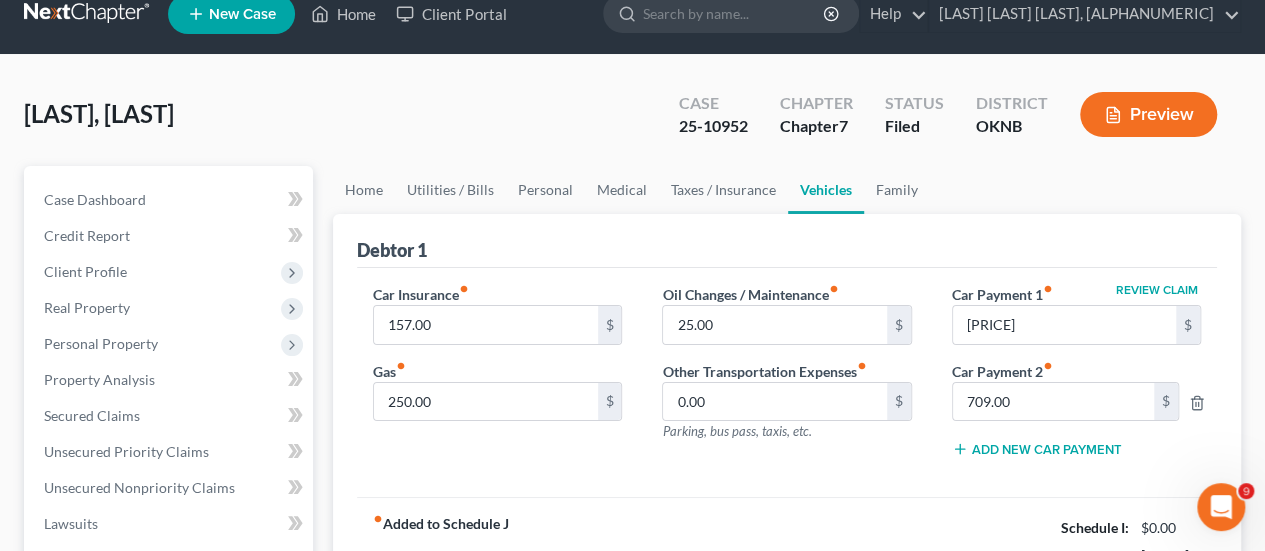 scroll, scrollTop: 0, scrollLeft: 0, axis: both 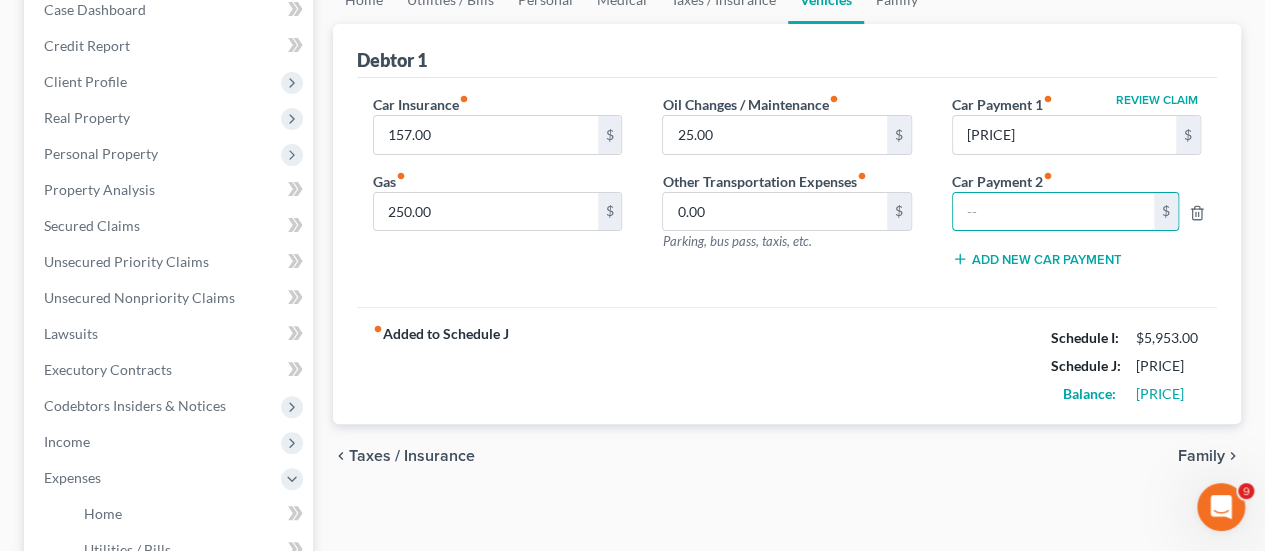 type 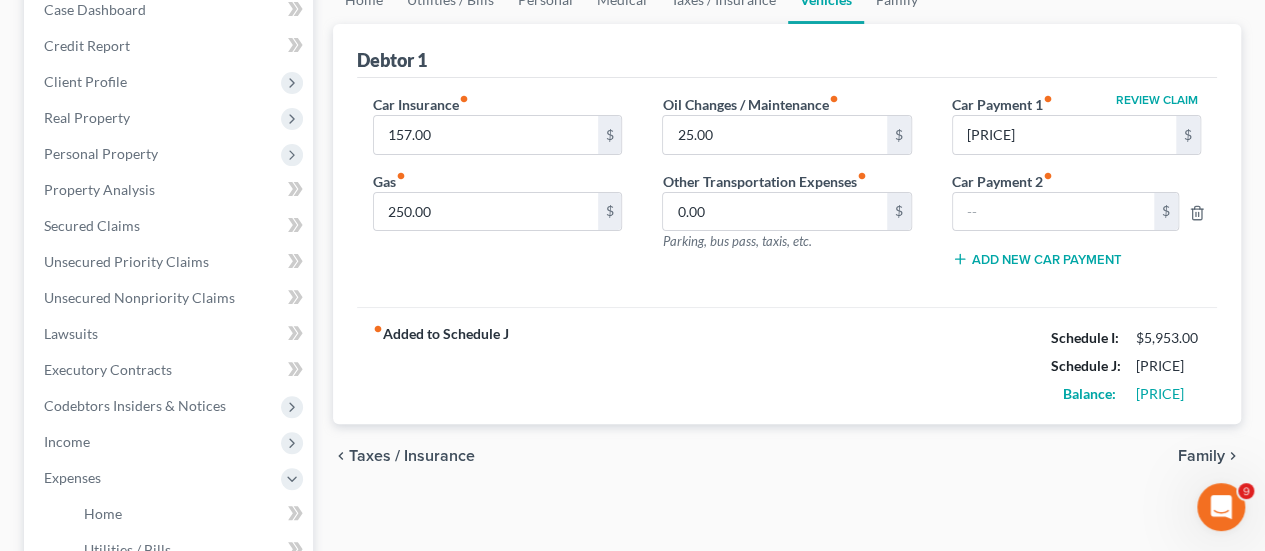 click on "Family" at bounding box center [1201, 456] 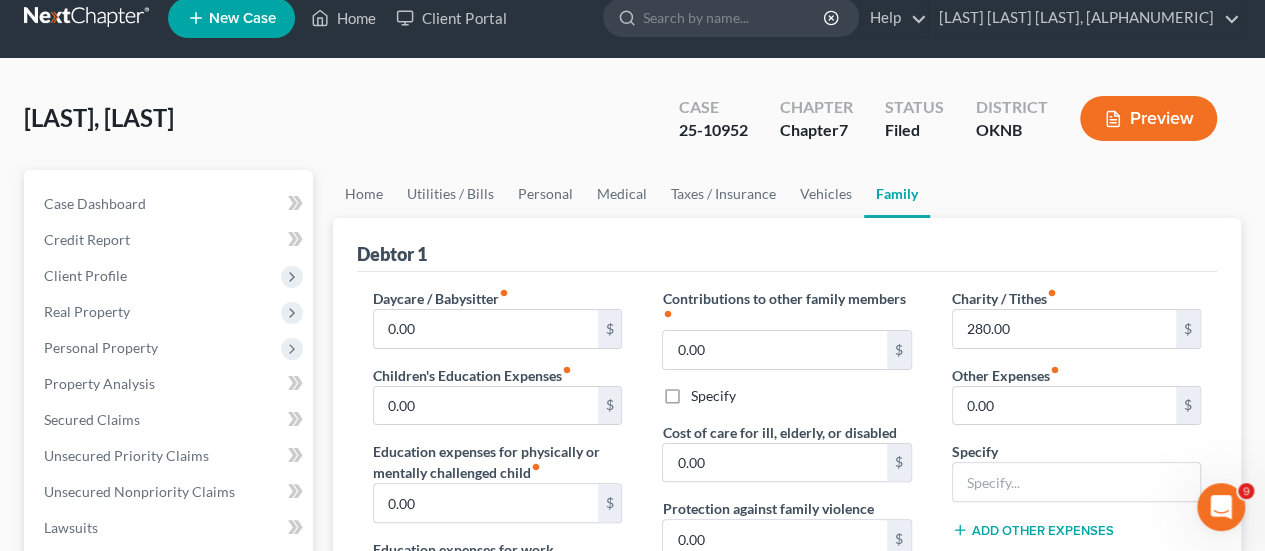 scroll, scrollTop: 0, scrollLeft: 0, axis: both 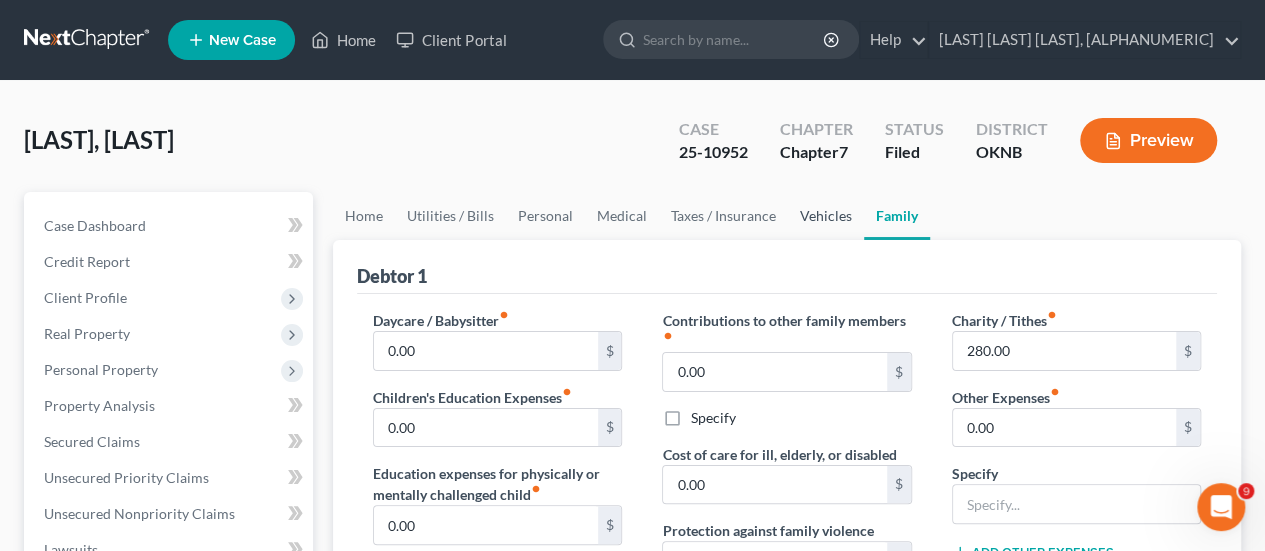 click on "Vehicles" at bounding box center [826, 216] 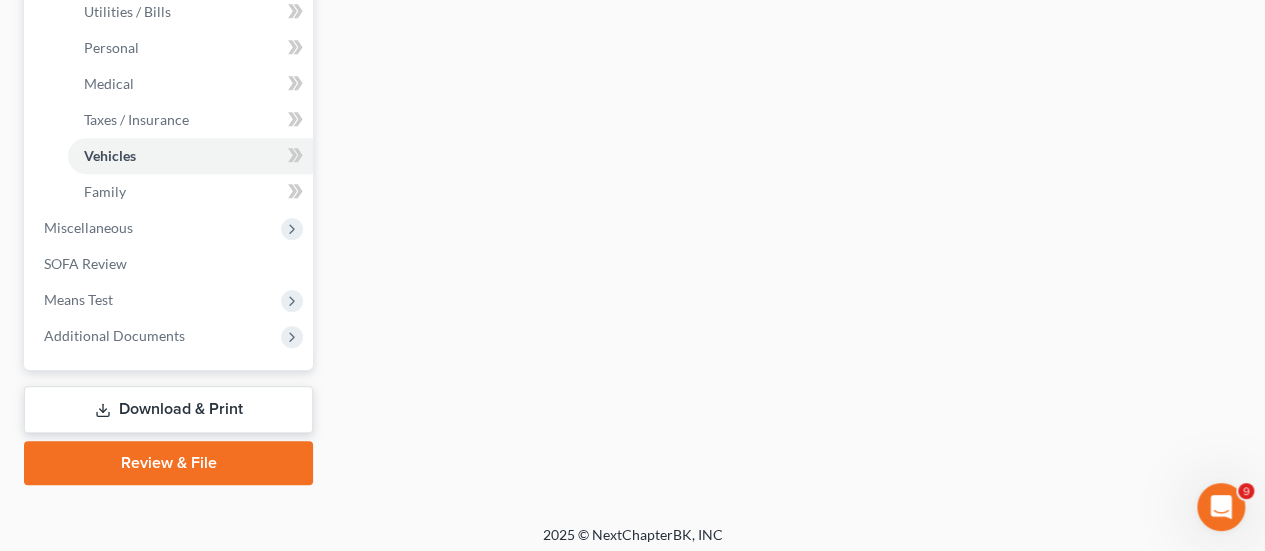 scroll, scrollTop: 761, scrollLeft: 0, axis: vertical 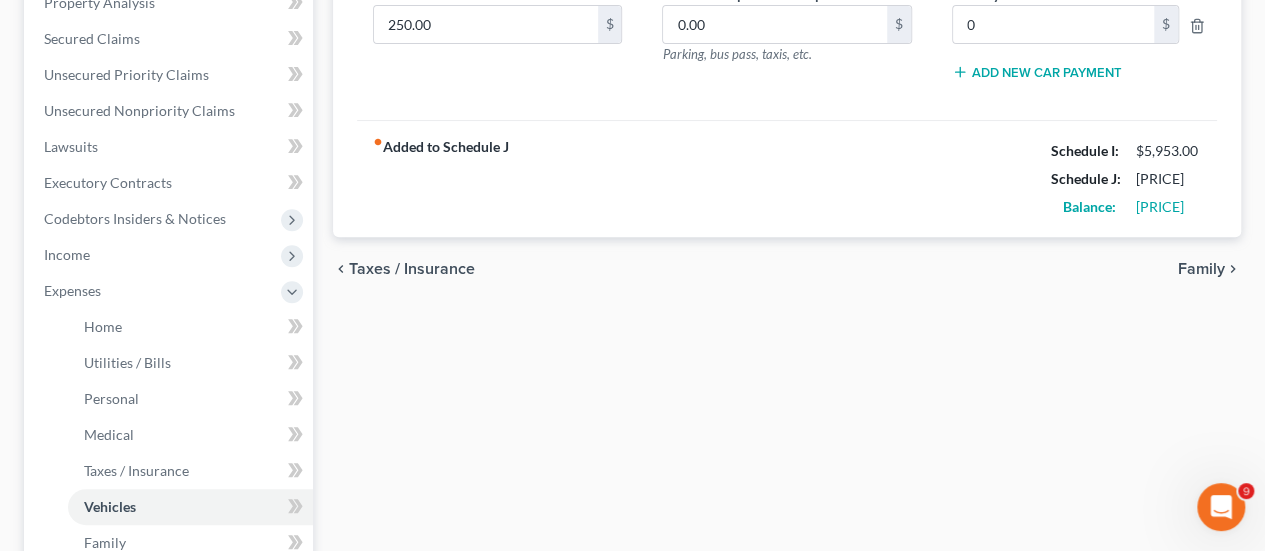 click on "Family" at bounding box center [1201, 269] 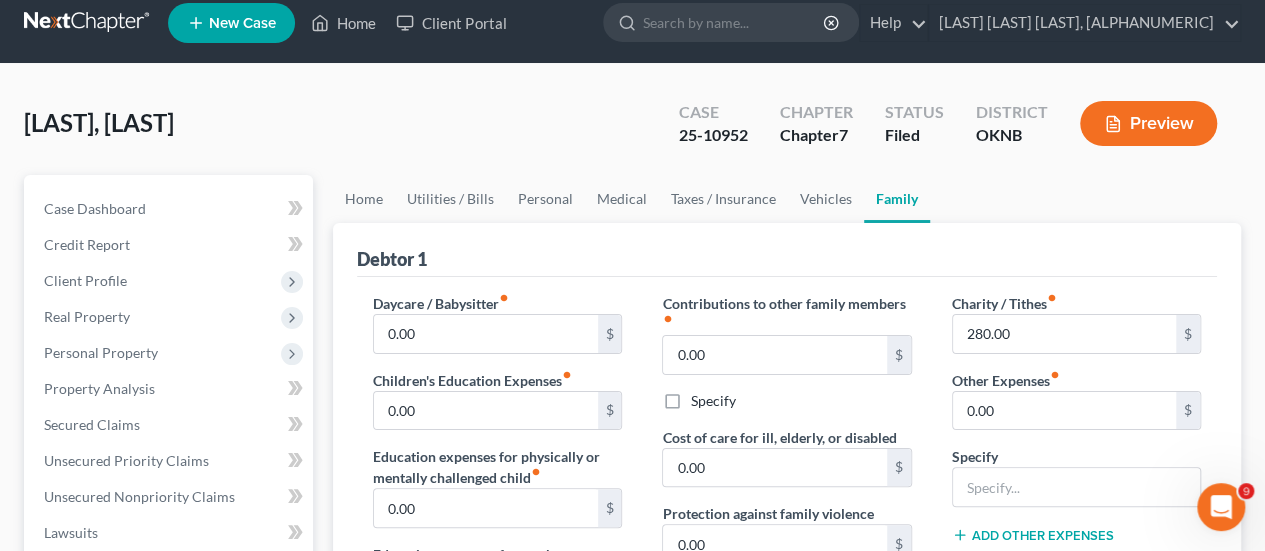 scroll, scrollTop: 0, scrollLeft: 0, axis: both 